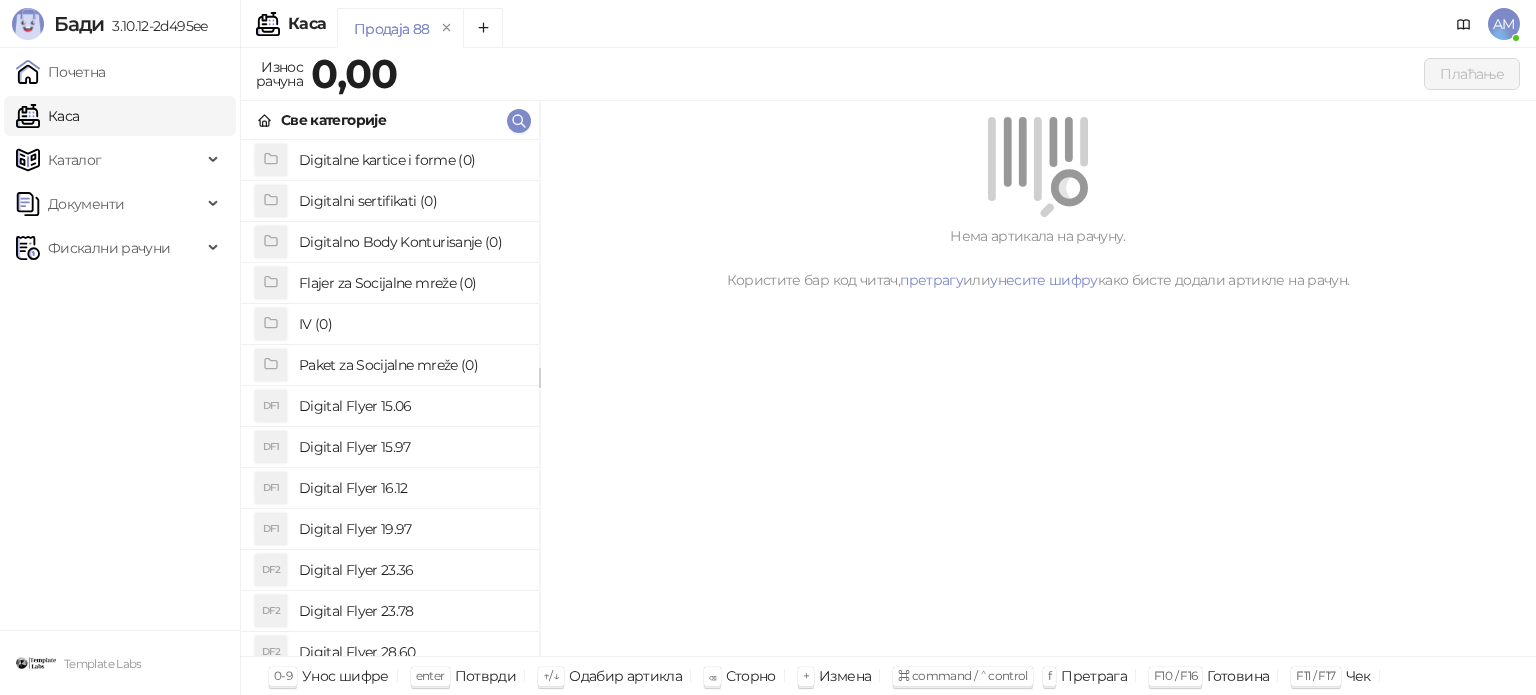 scroll, scrollTop: 0, scrollLeft: 0, axis: both 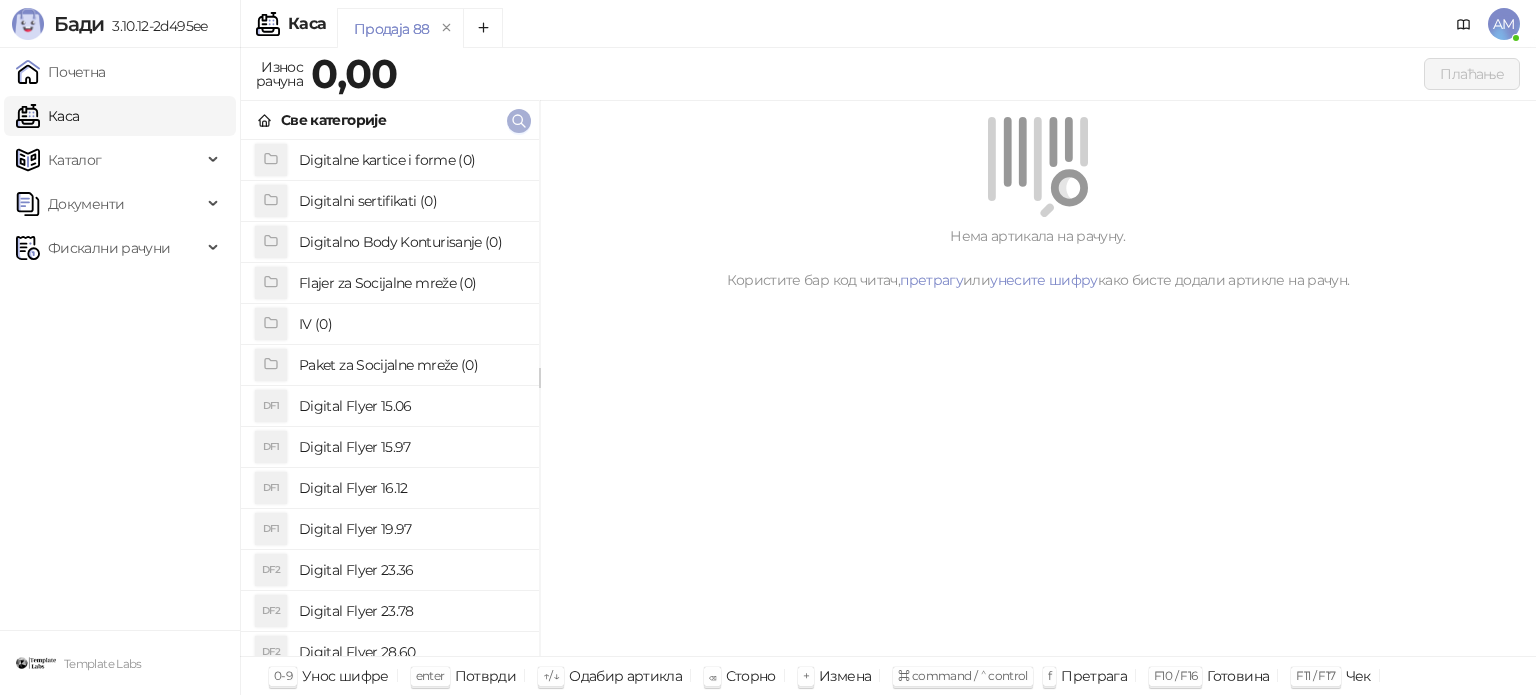 click 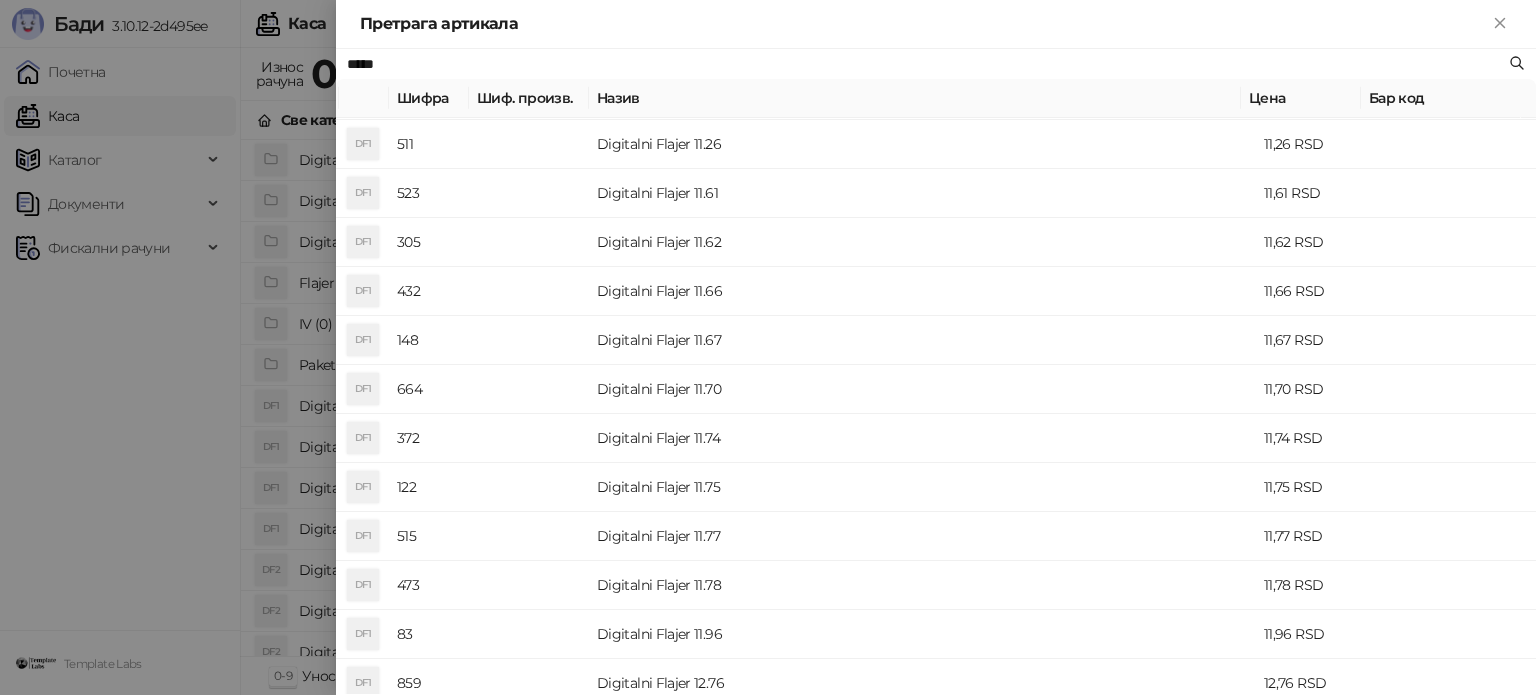 scroll, scrollTop: 100, scrollLeft: 0, axis: vertical 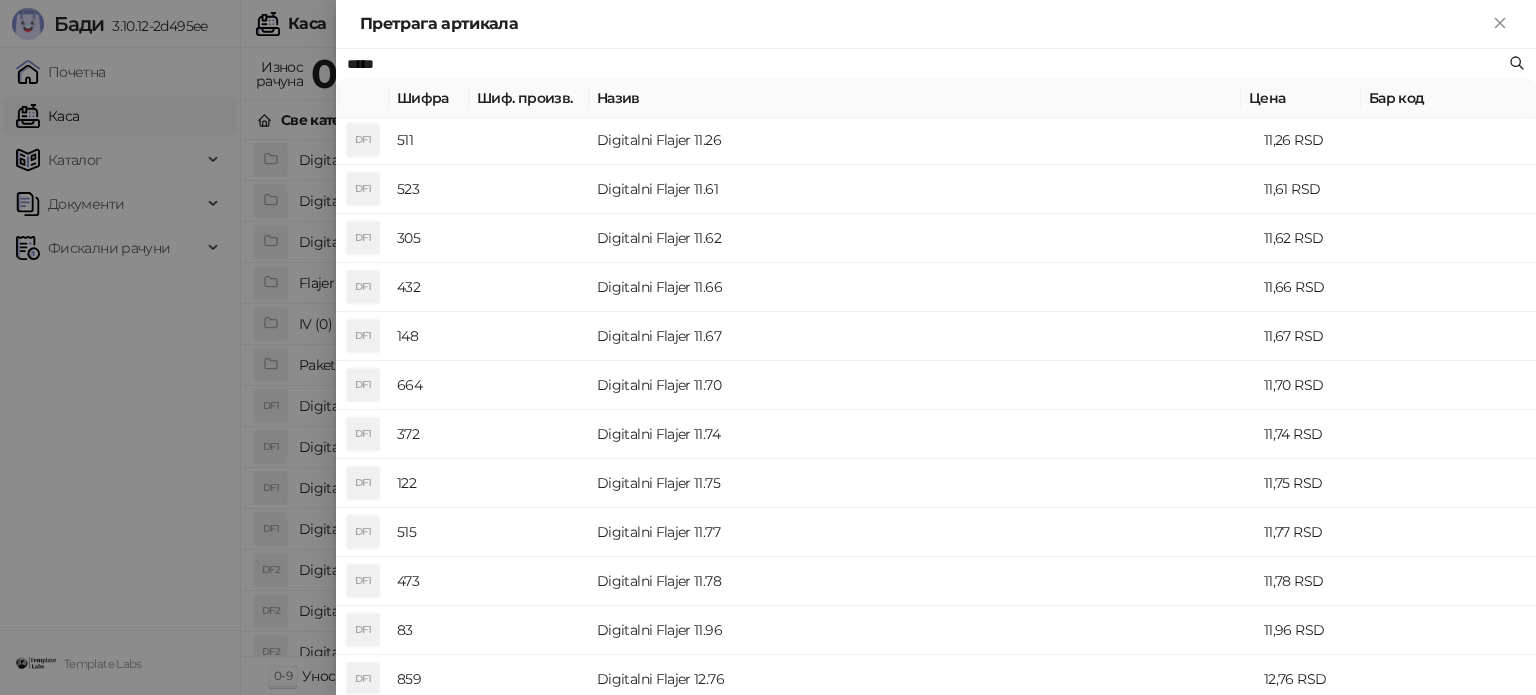 type on "*****" 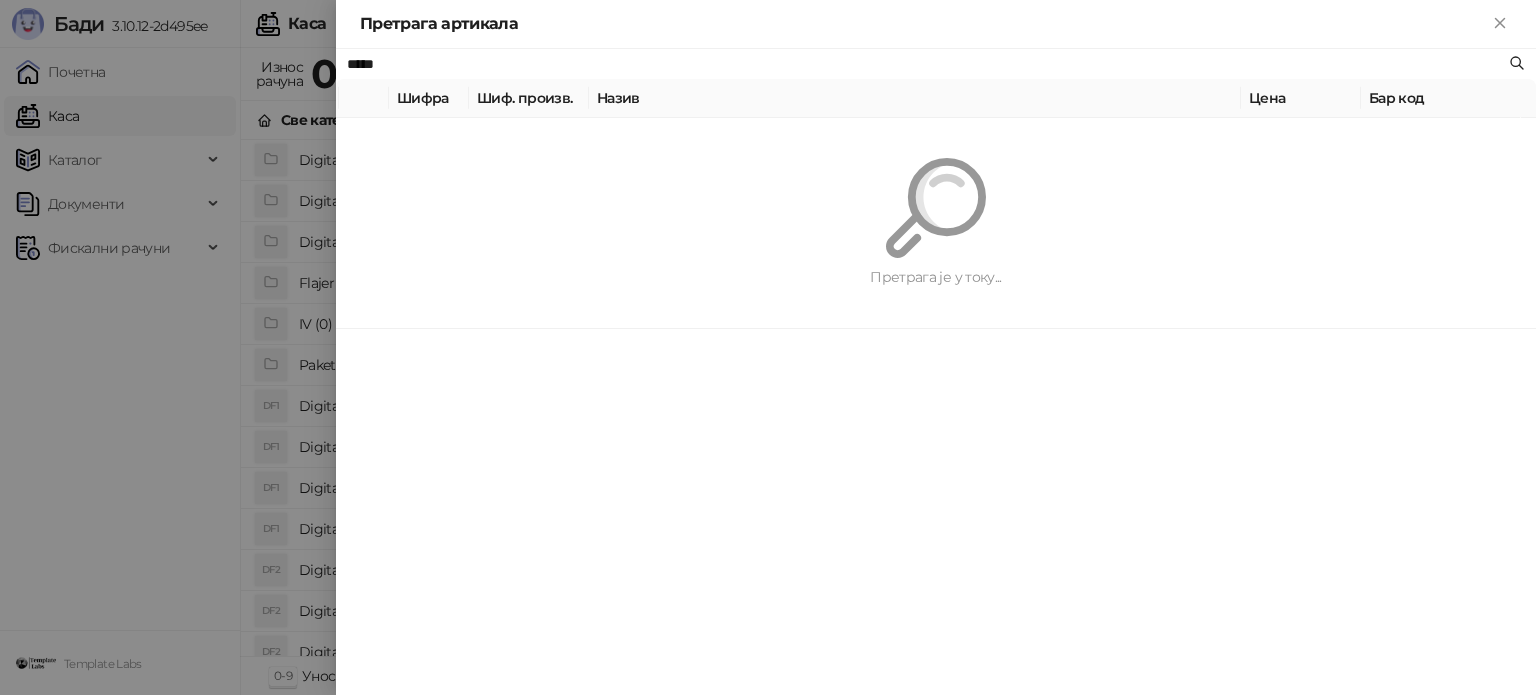 scroll, scrollTop: 0, scrollLeft: 0, axis: both 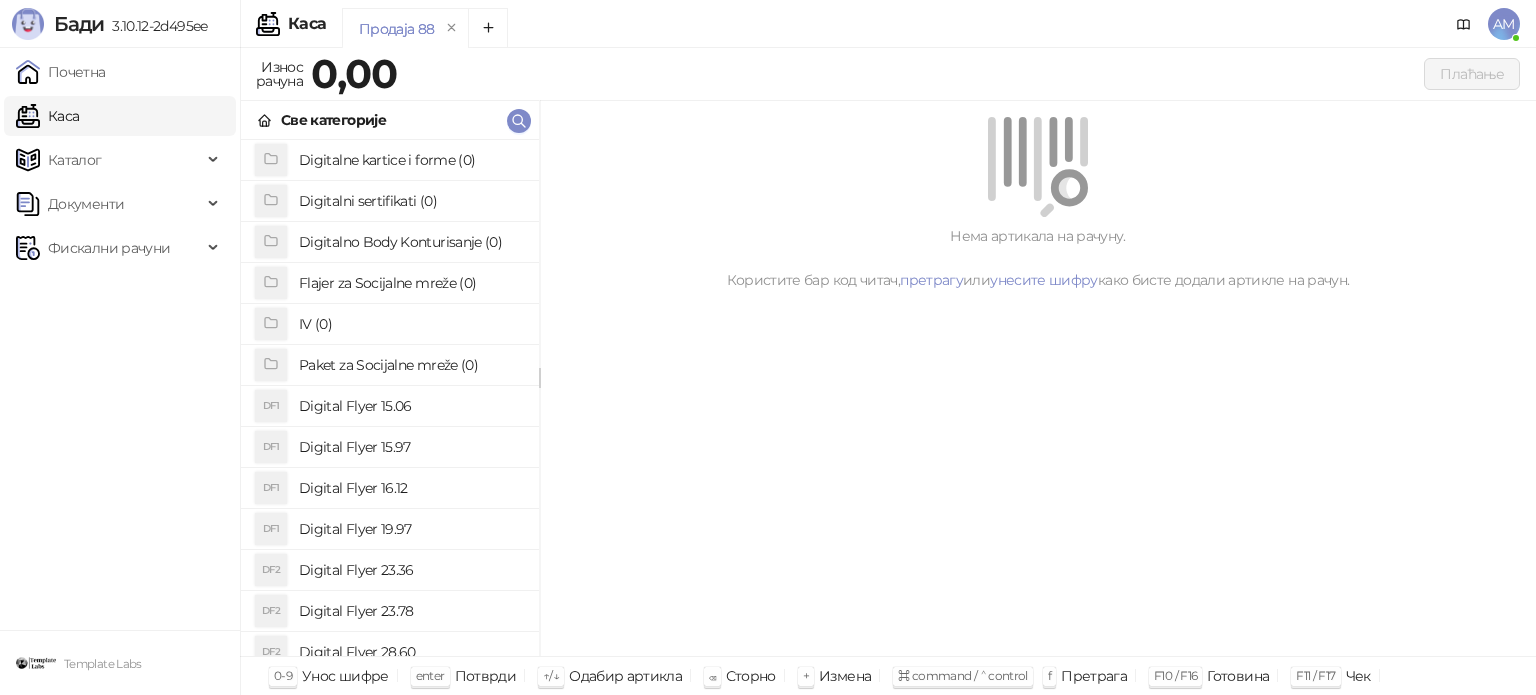 click on "Каталог" at bounding box center [109, 160] 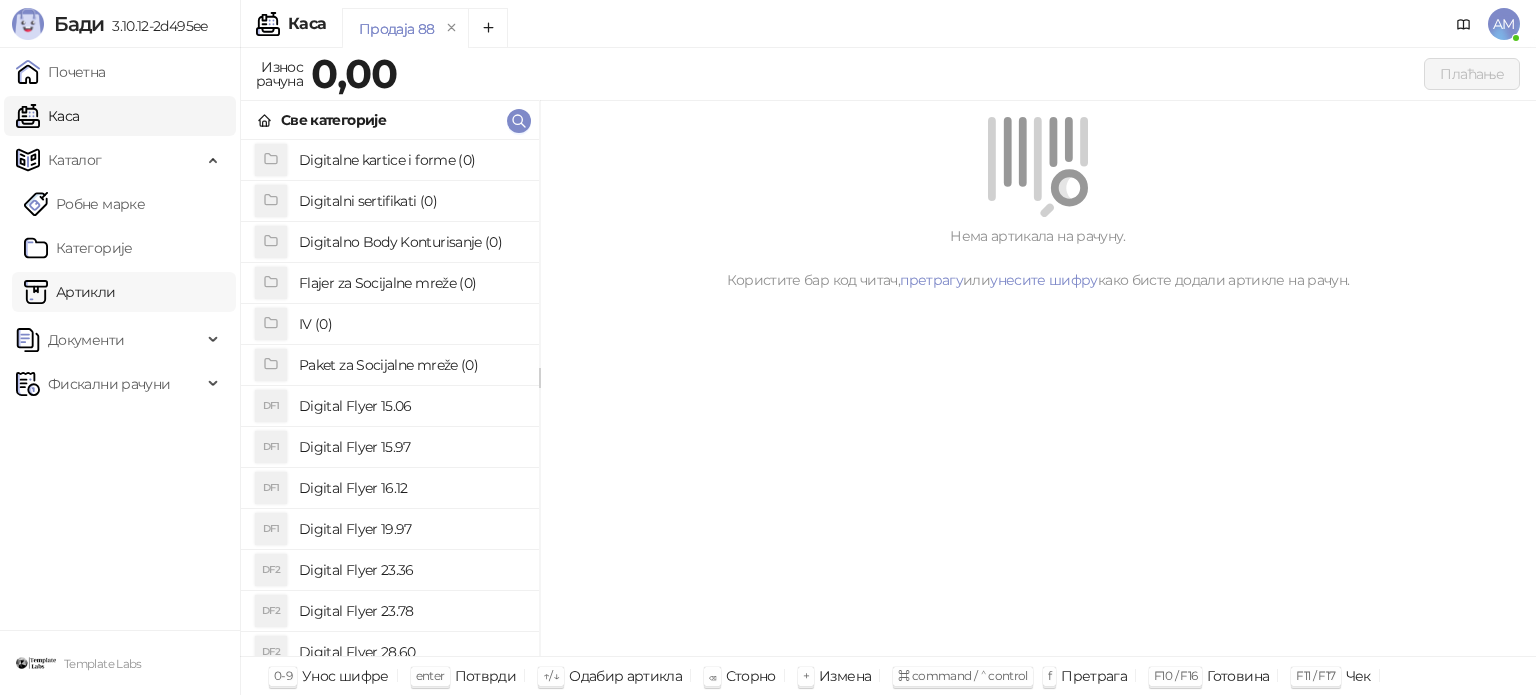 click on "Артикли" at bounding box center [70, 292] 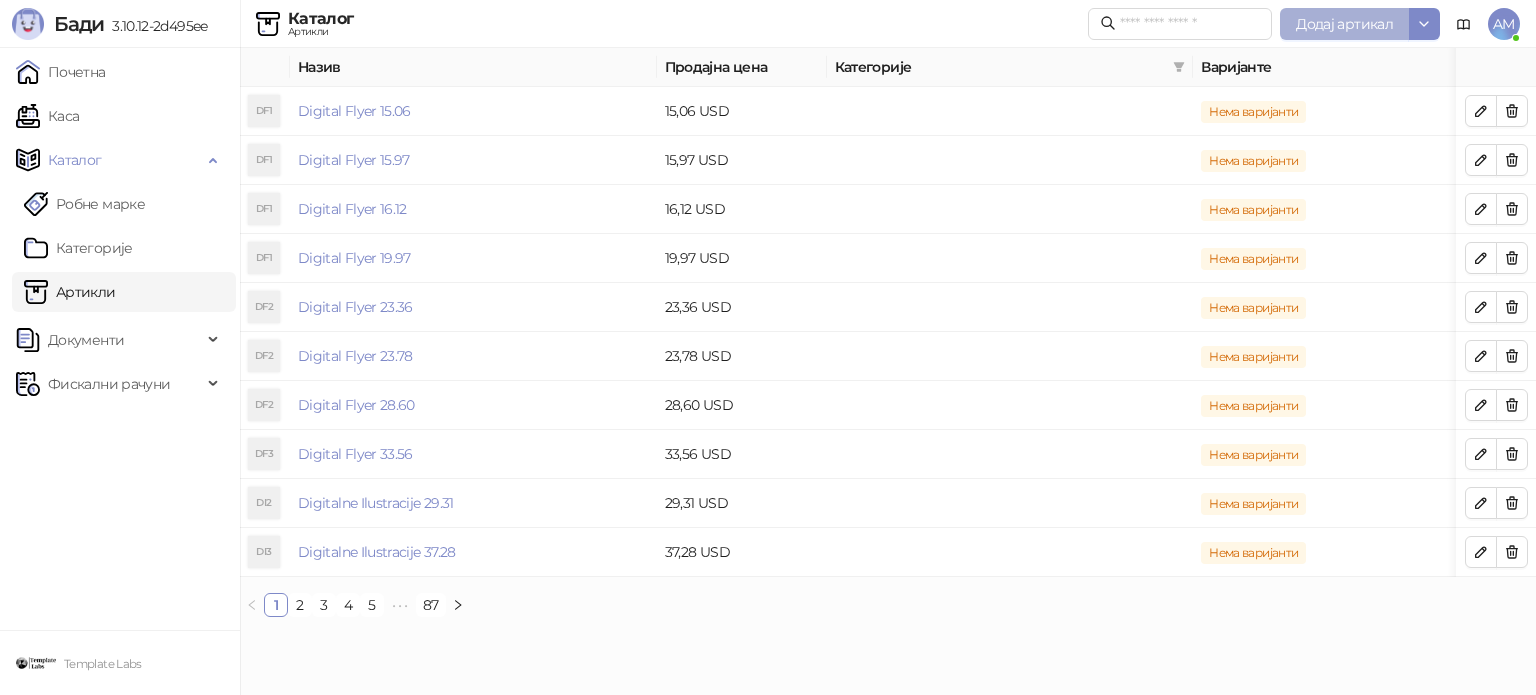 click on "Додај артикал" at bounding box center (1344, 24) 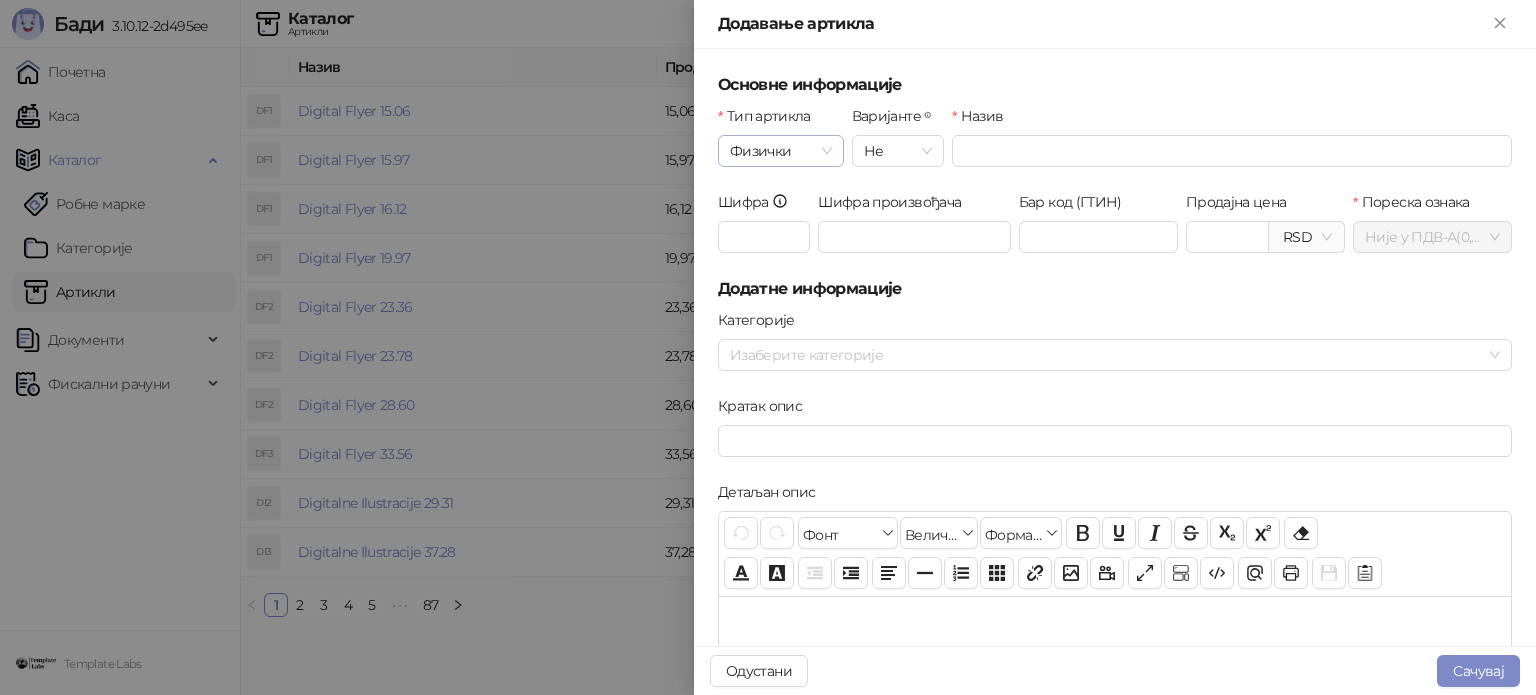 click on "Физички" at bounding box center (781, 151) 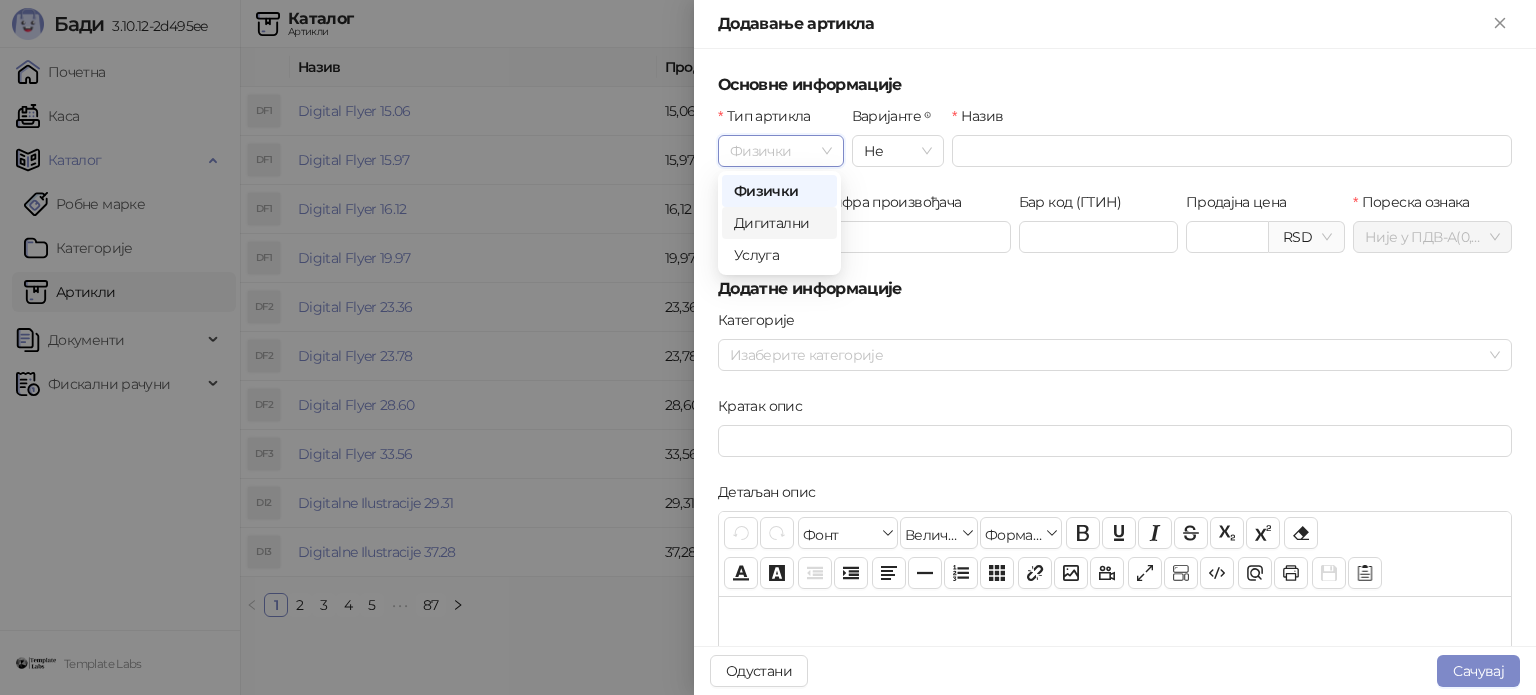 click on "Дигитални" at bounding box center [779, 223] 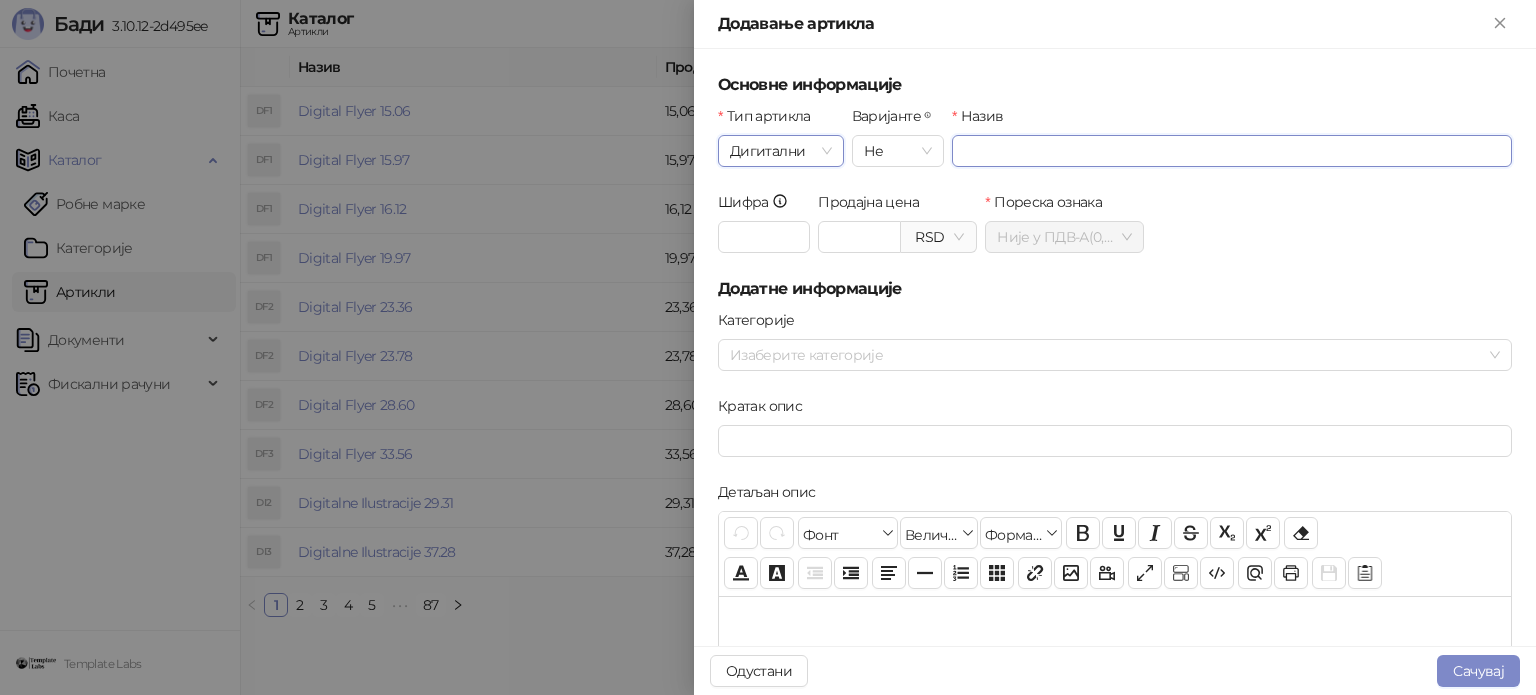 click on "Назив" at bounding box center (1232, 151) 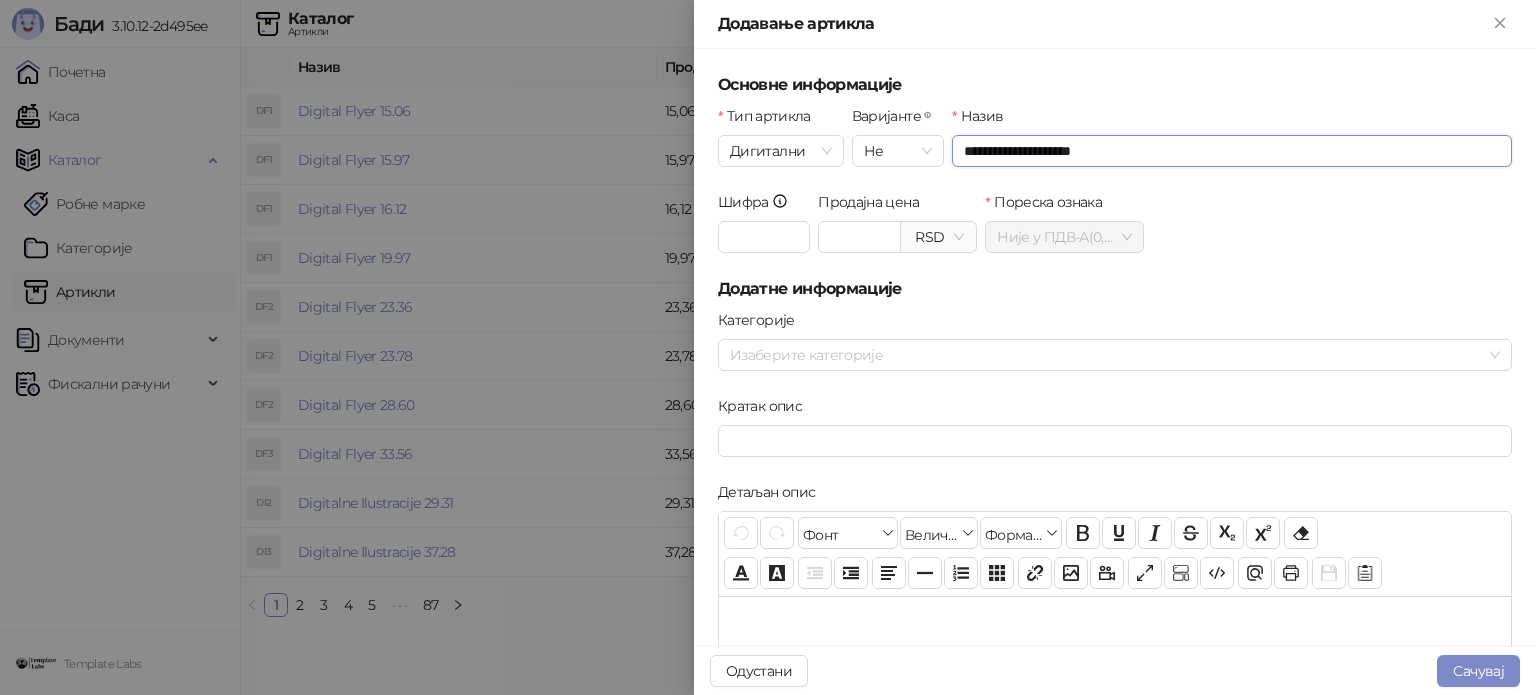 drag, startPoint x: 1084, startPoint y: 156, endPoint x: 1056, endPoint y: 155, distance: 28.01785 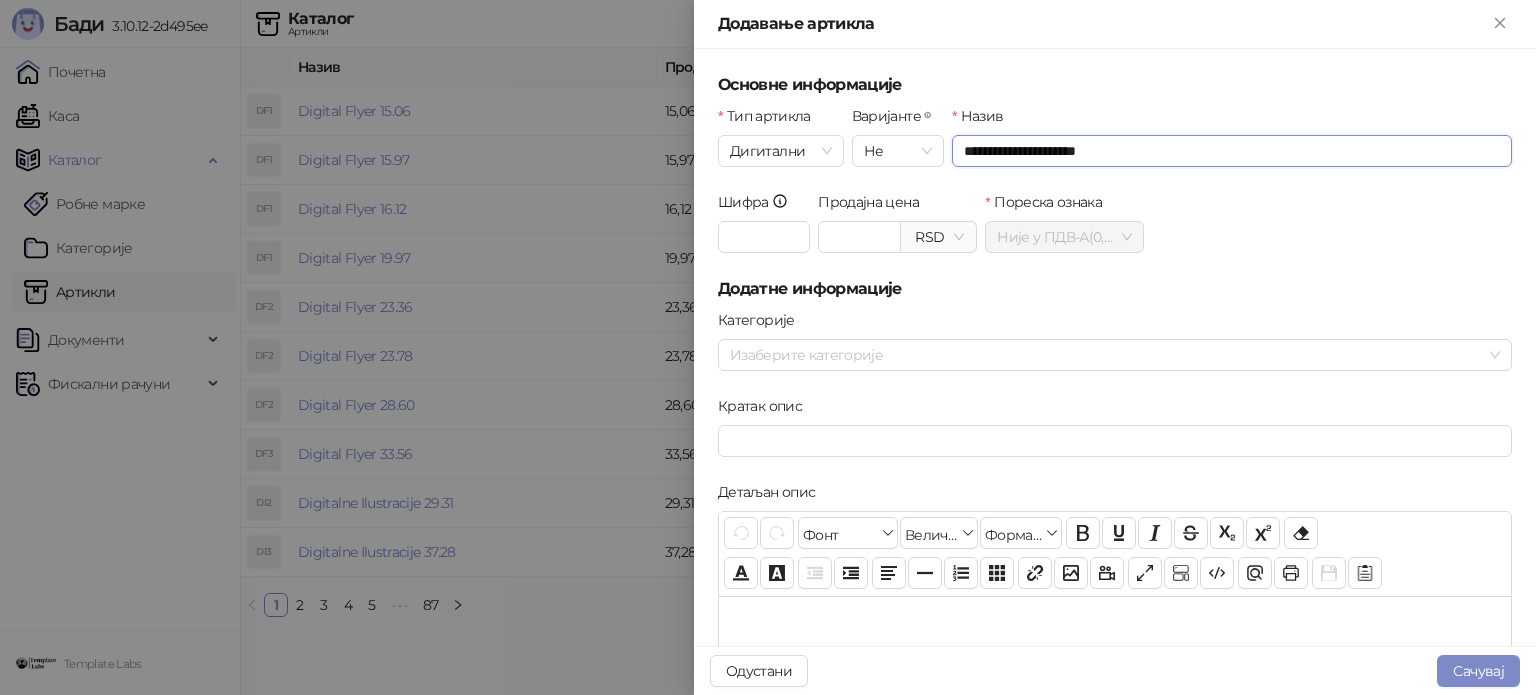click on "RSD" at bounding box center (938, 237) 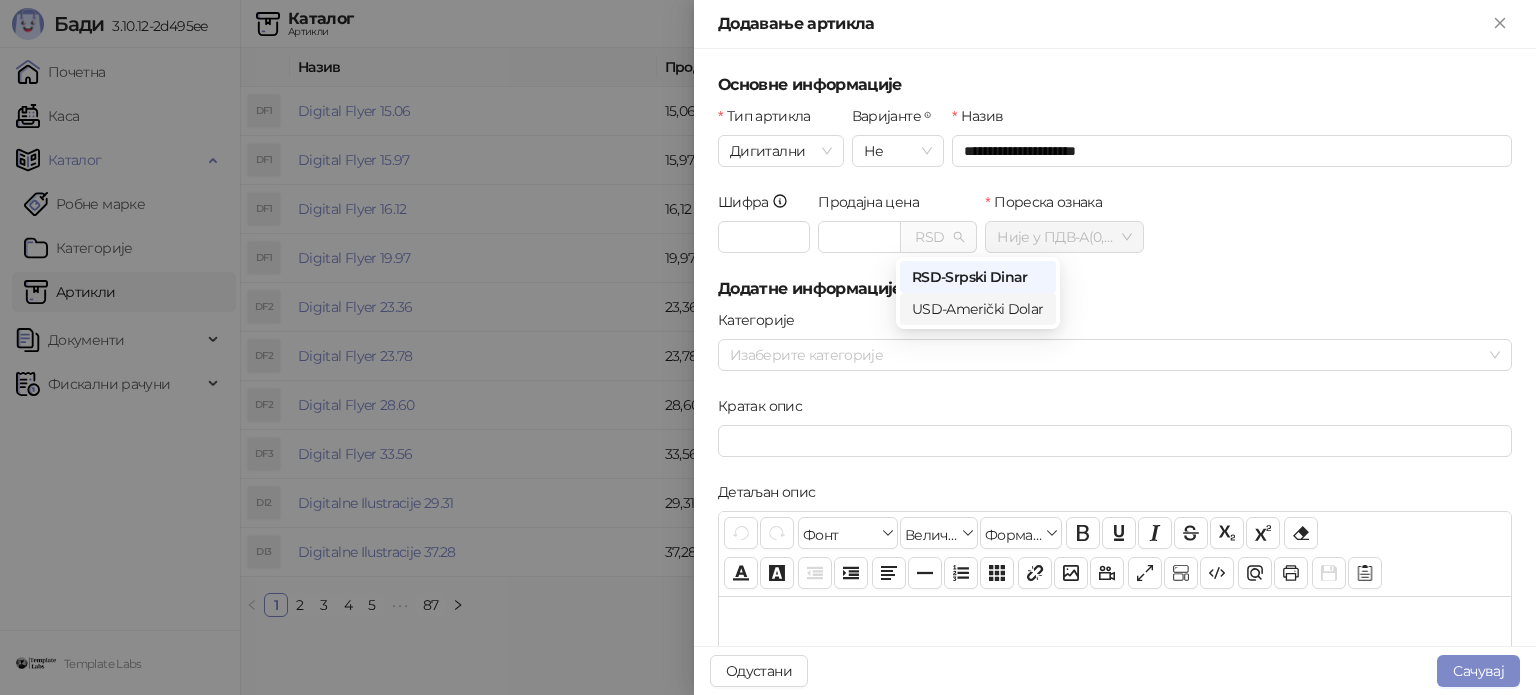 click on "USD  -  Američki Dolar" at bounding box center [978, 309] 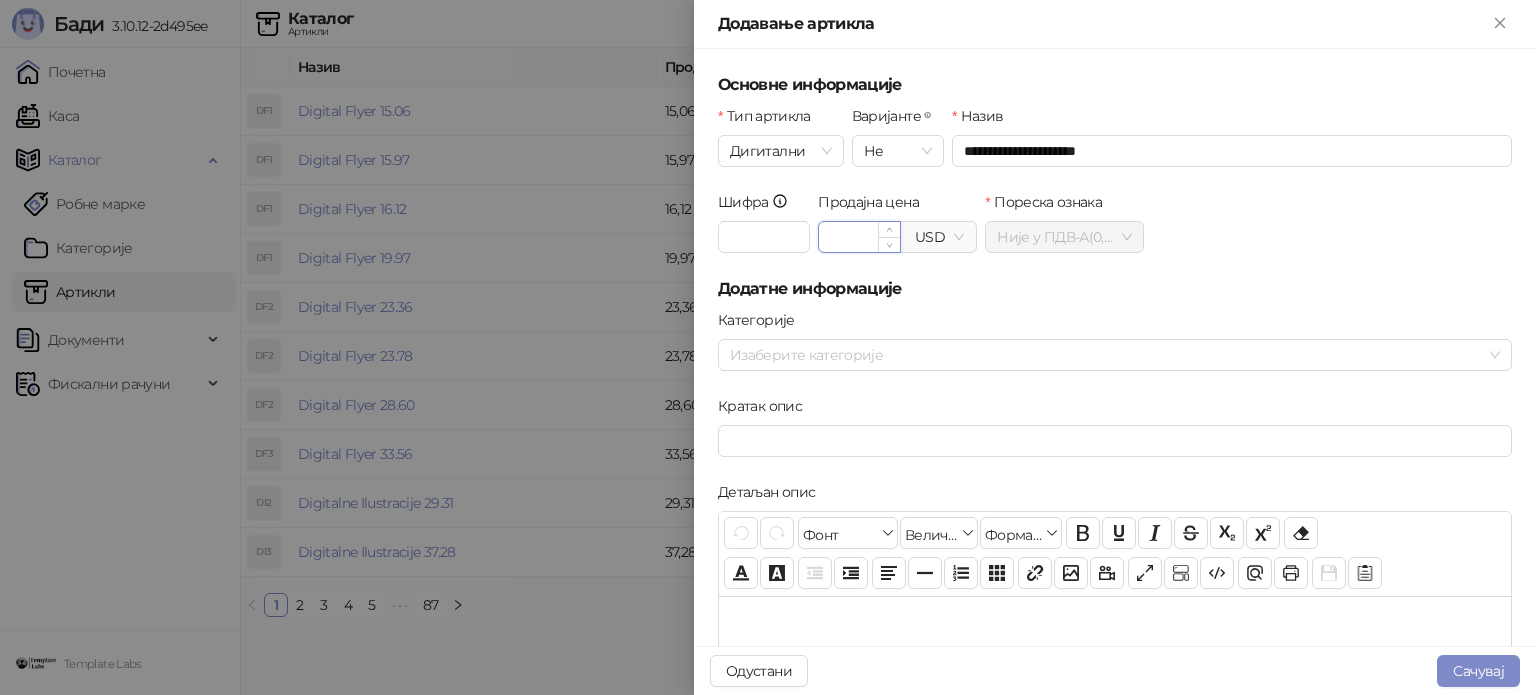 click on "Продајна цена" at bounding box center [859, 237] 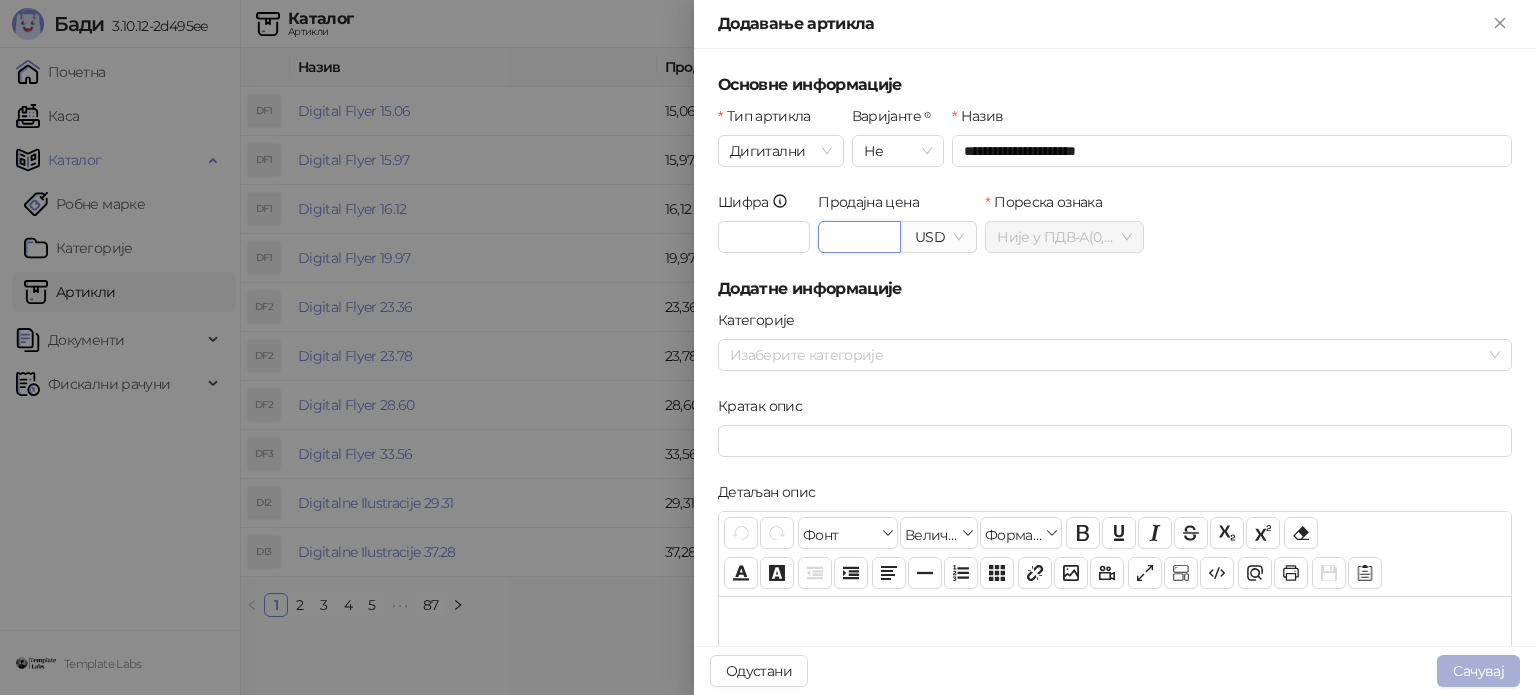 type on "*****" 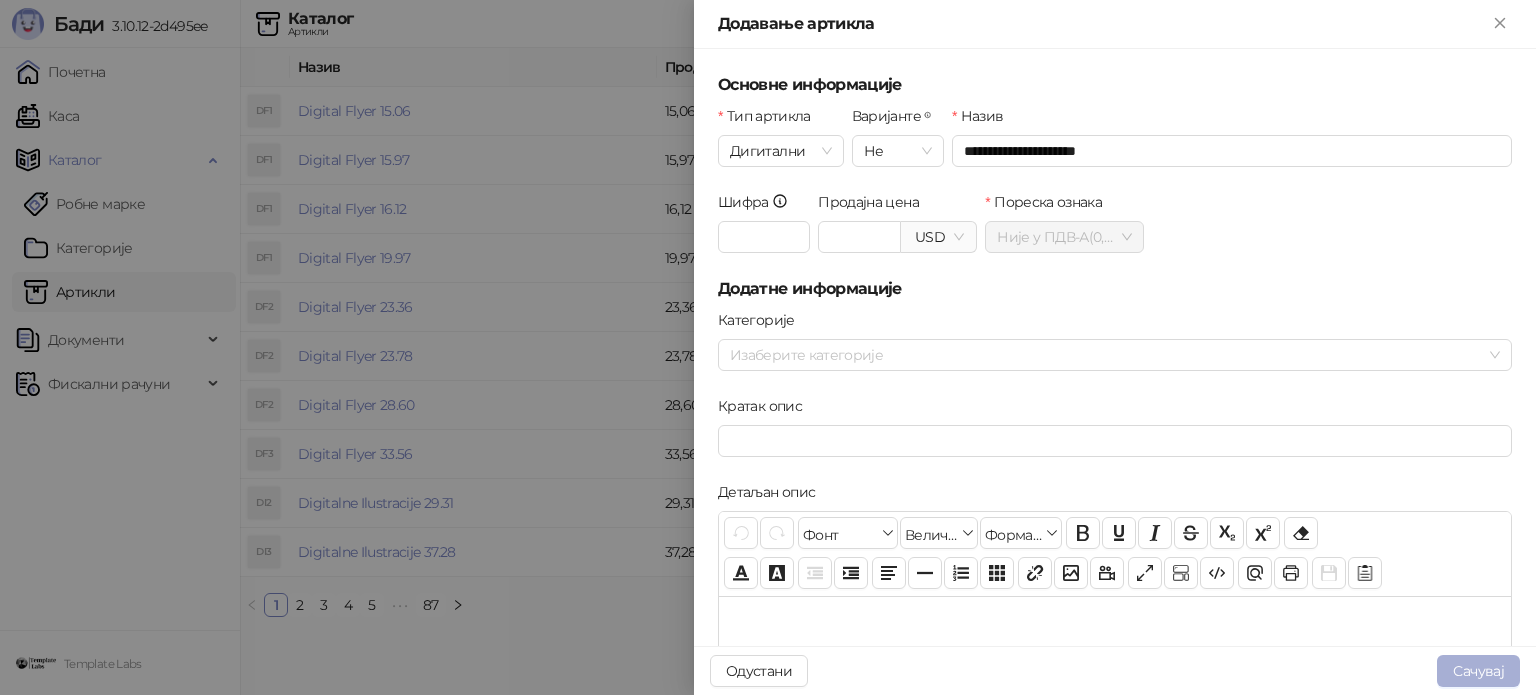 click on "Сачувај" at bounding box center (1478, 671) 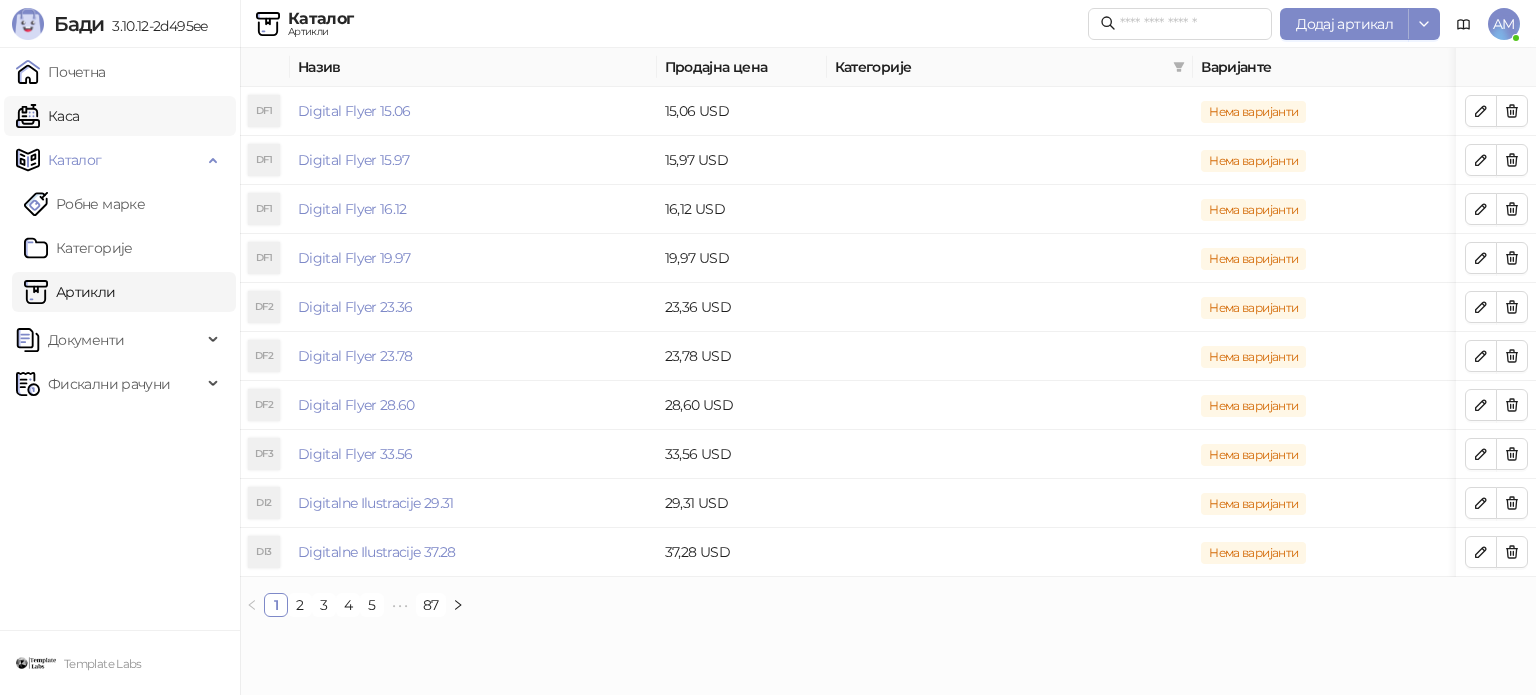 click on "Каса" at bounding box center [47, 116] 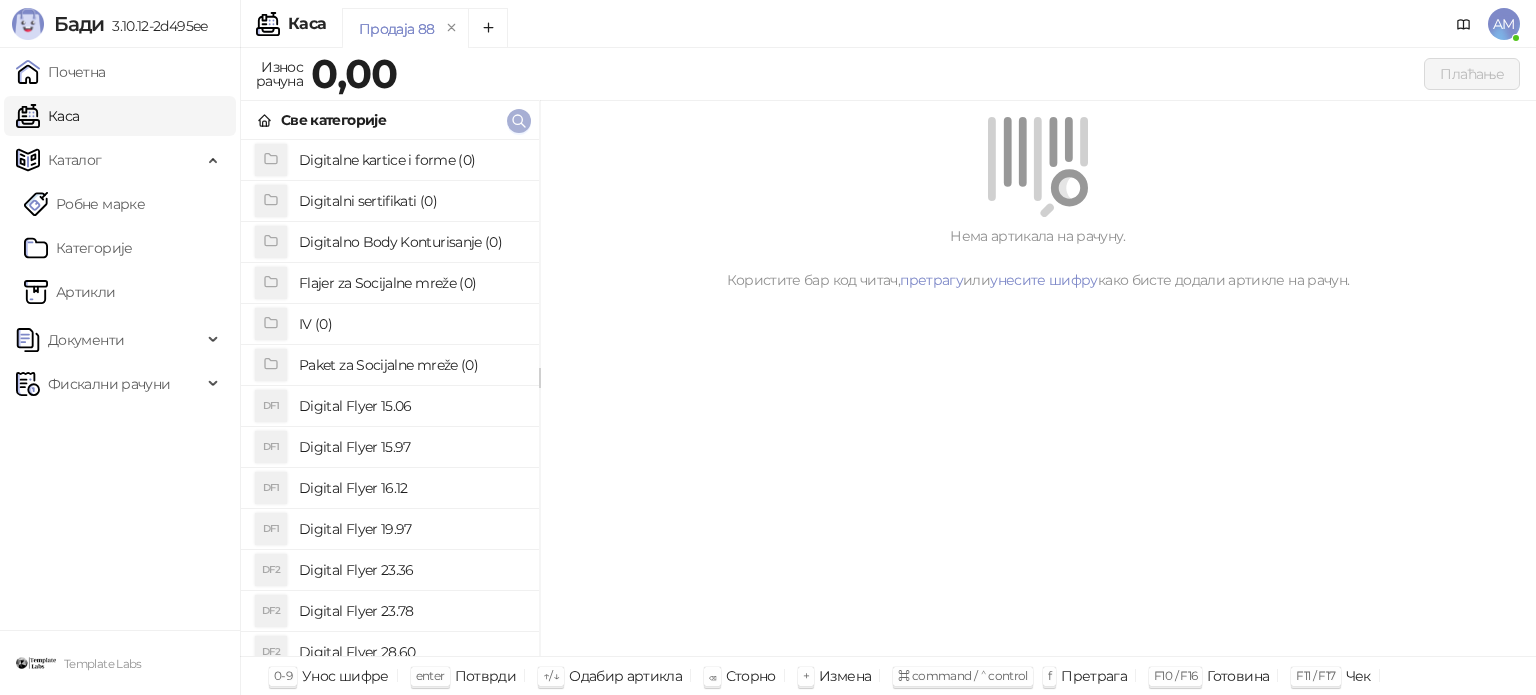 click 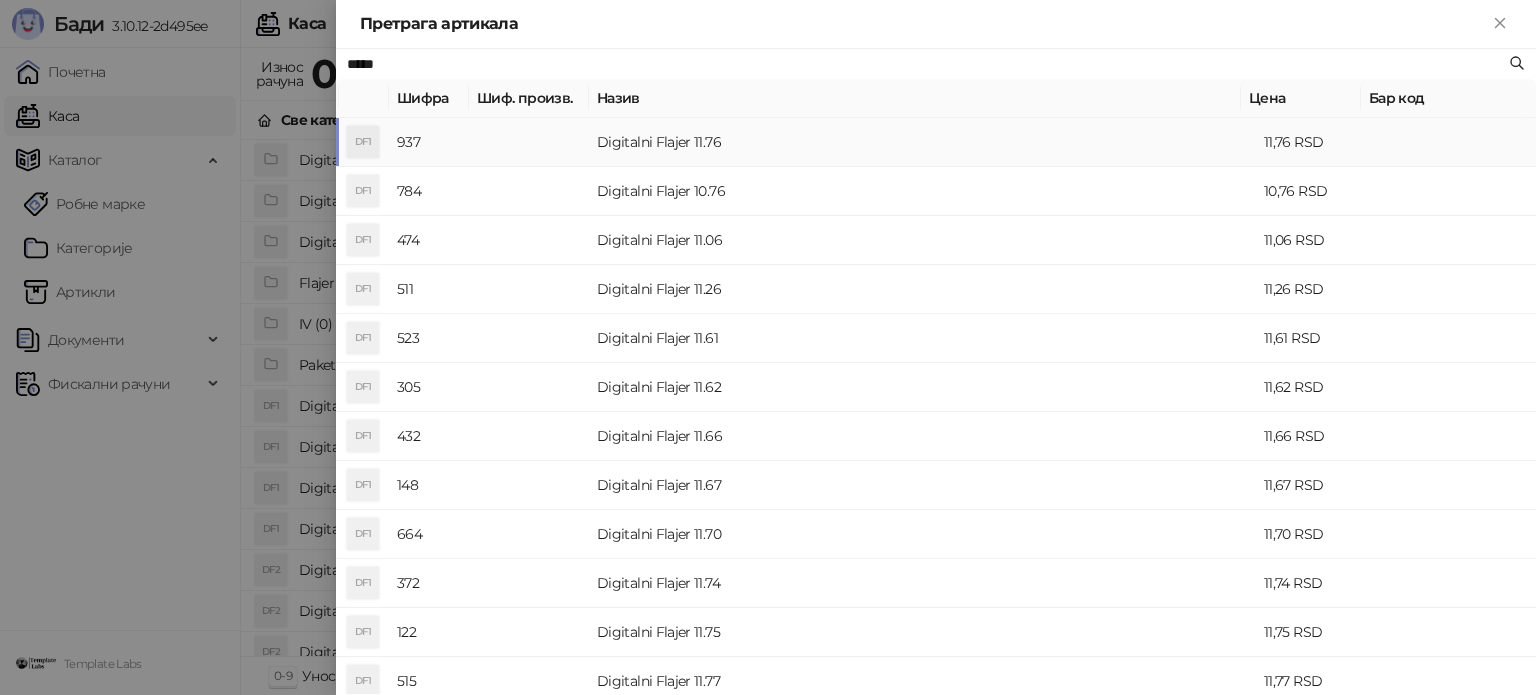 type on "*****" 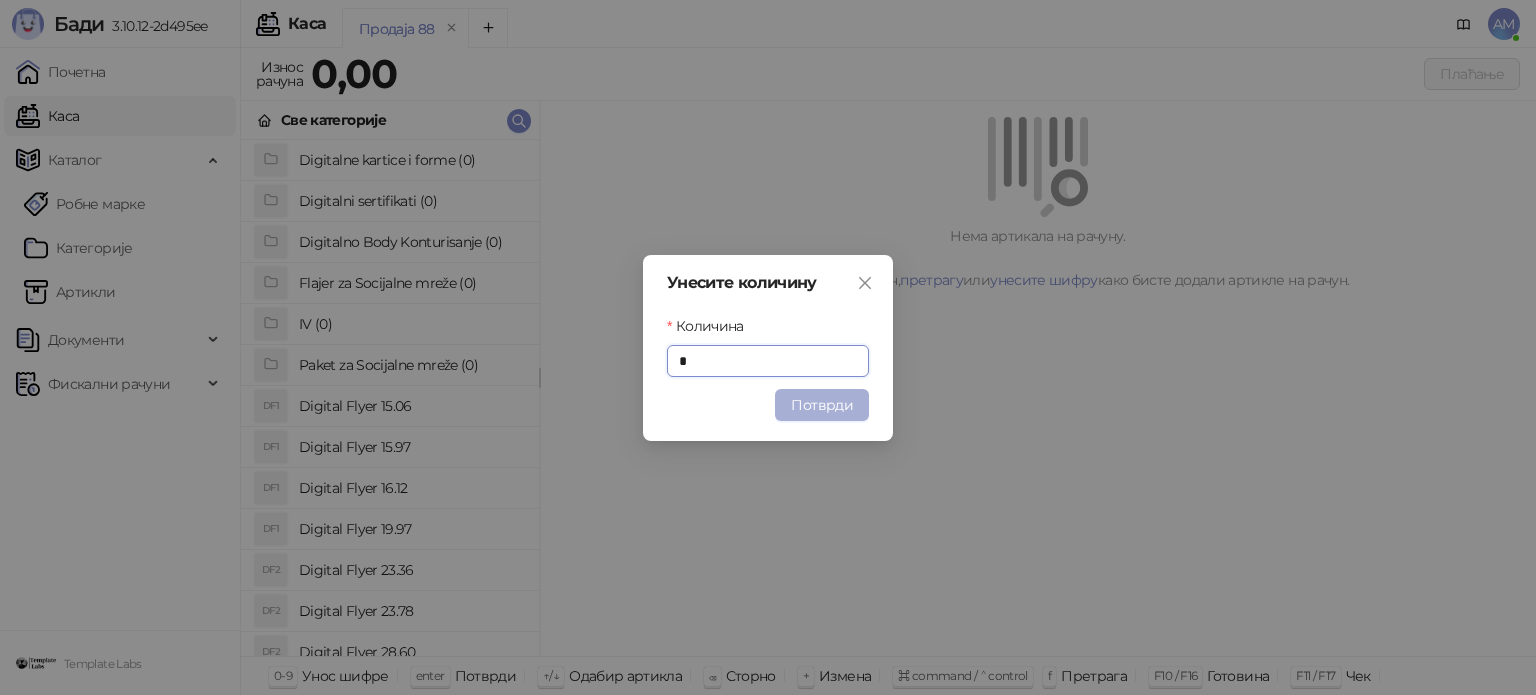 click on "Потврди" at bounding box center [822, 405] 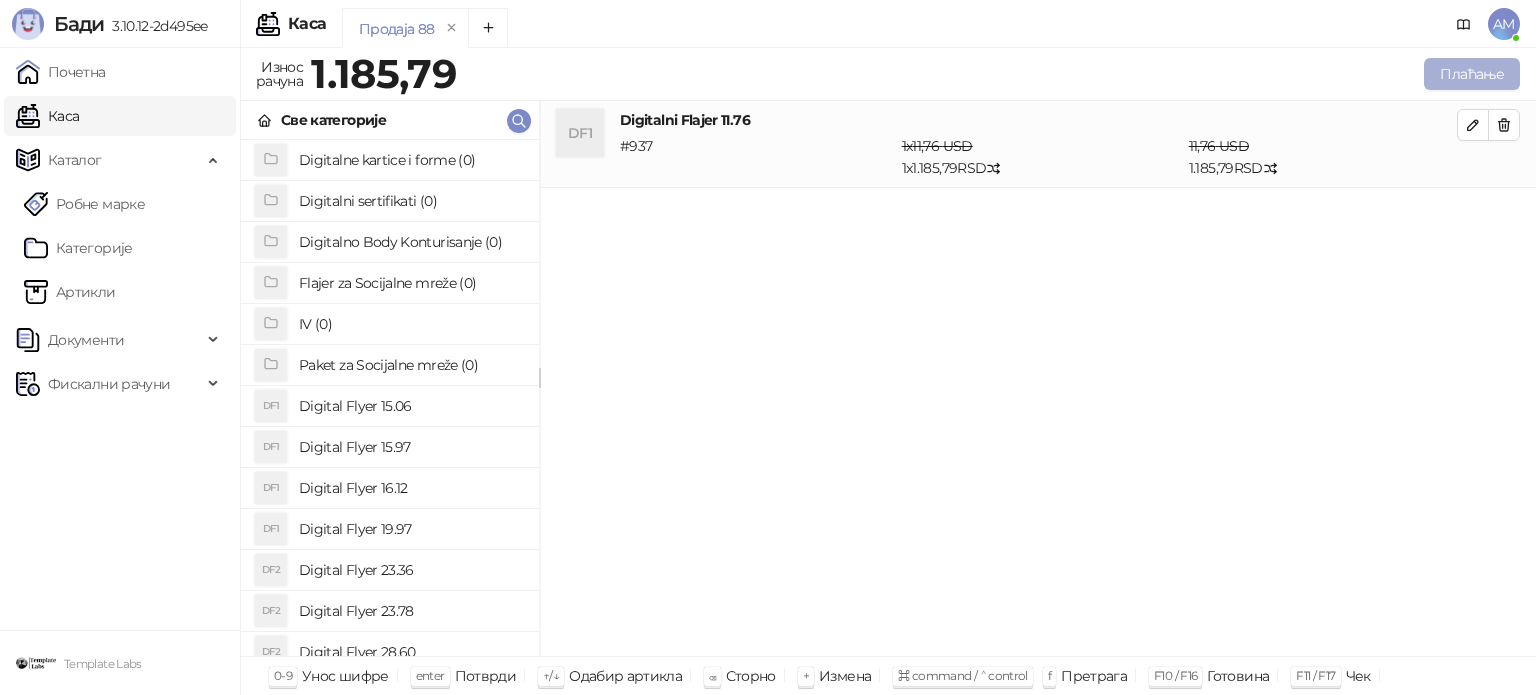 click on "Плаћање" at bounding box center [1472, 74] 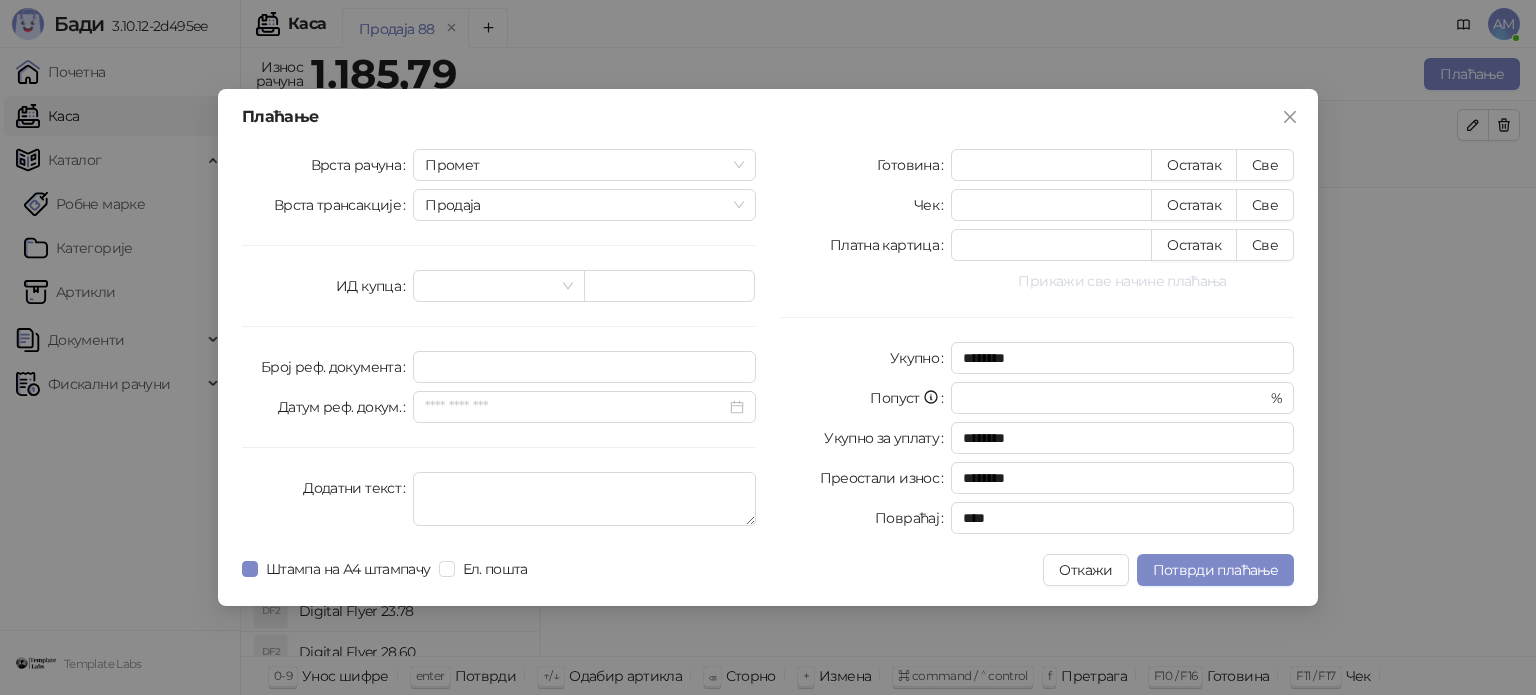 click on "Прикажи све начине плаћања" at bounding box center [1122, 281] 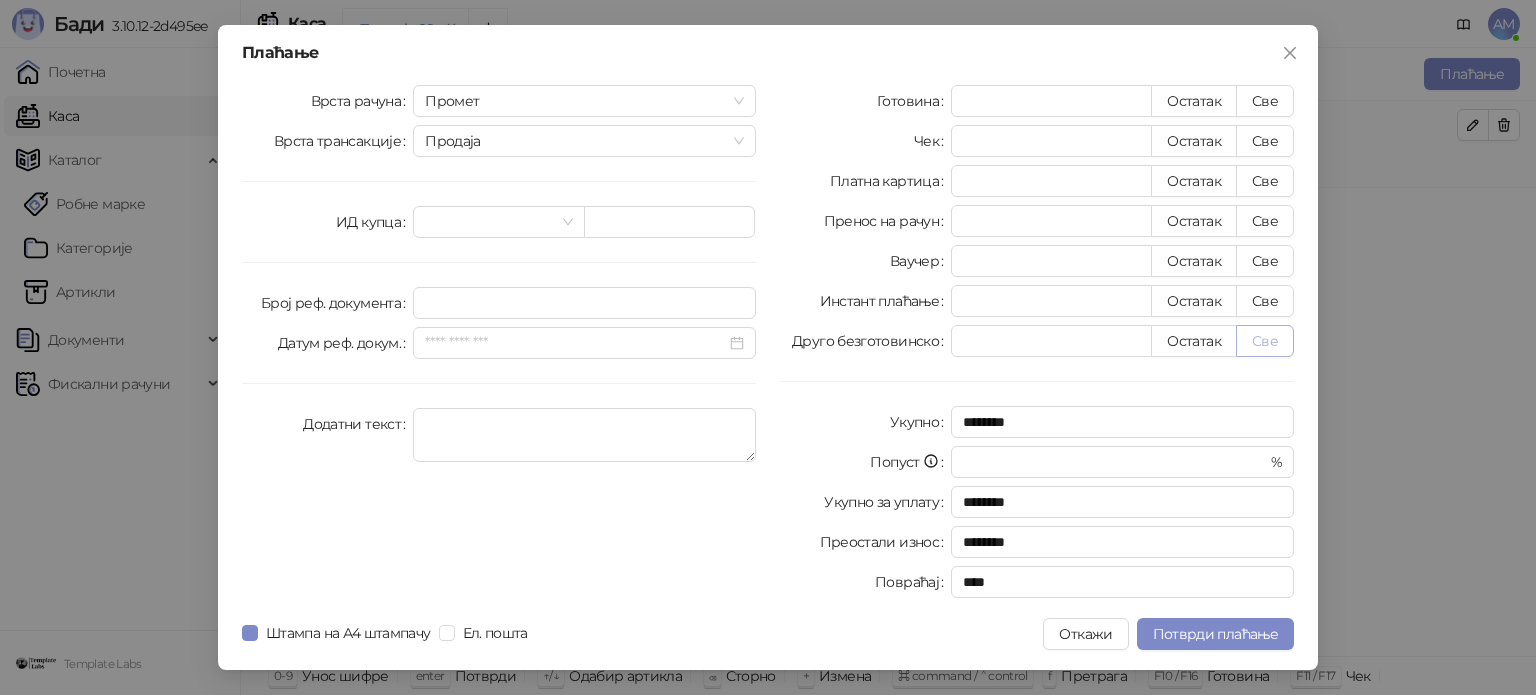 click on "Све" at bounding box center [1265, 341] 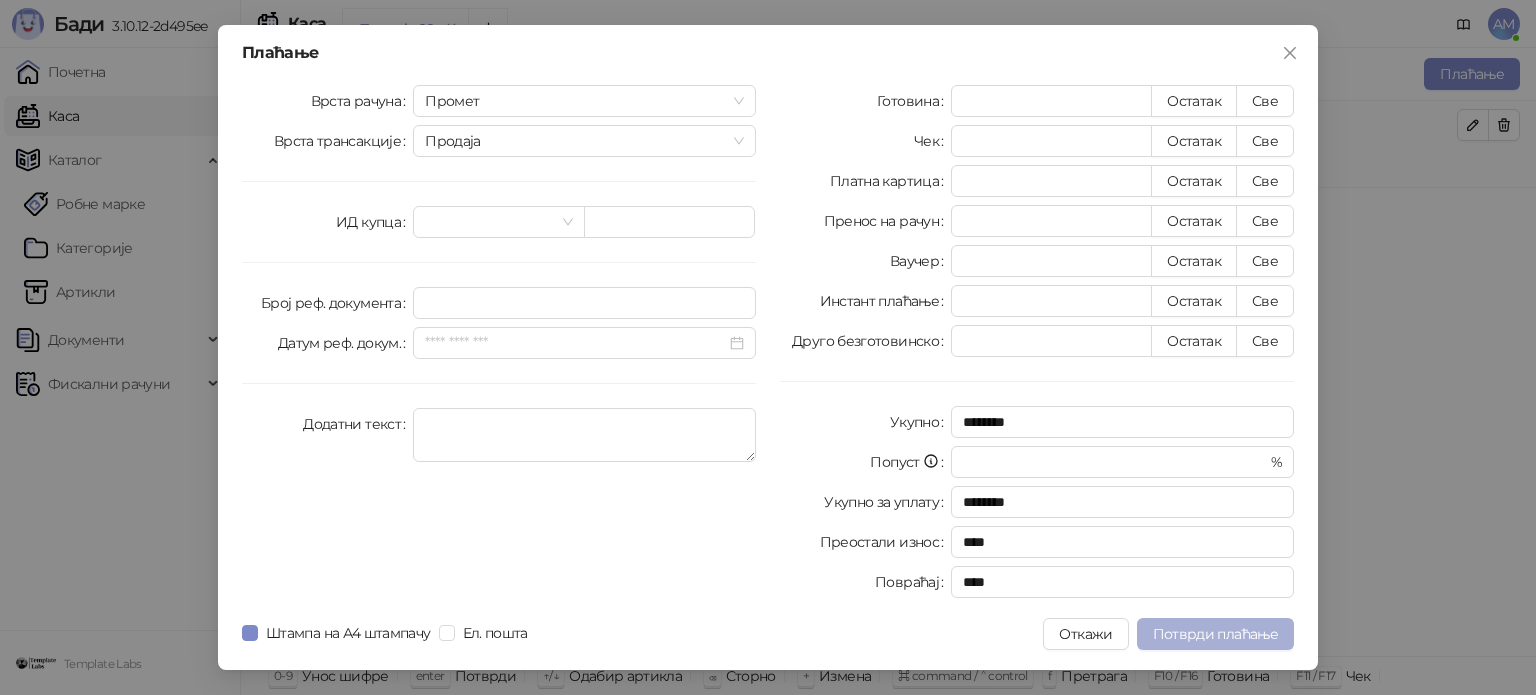click on "Потврди плаћање" at bounding box center [1215, 634] 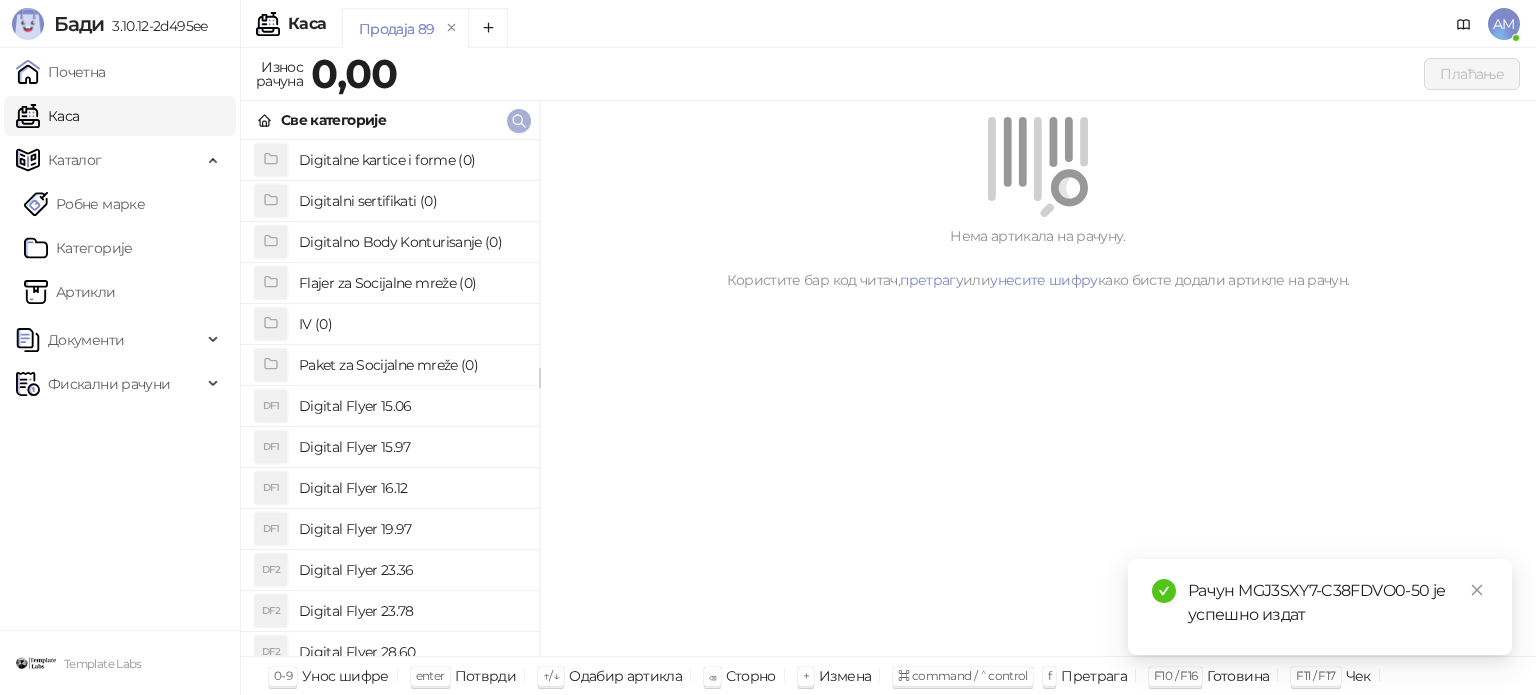 click 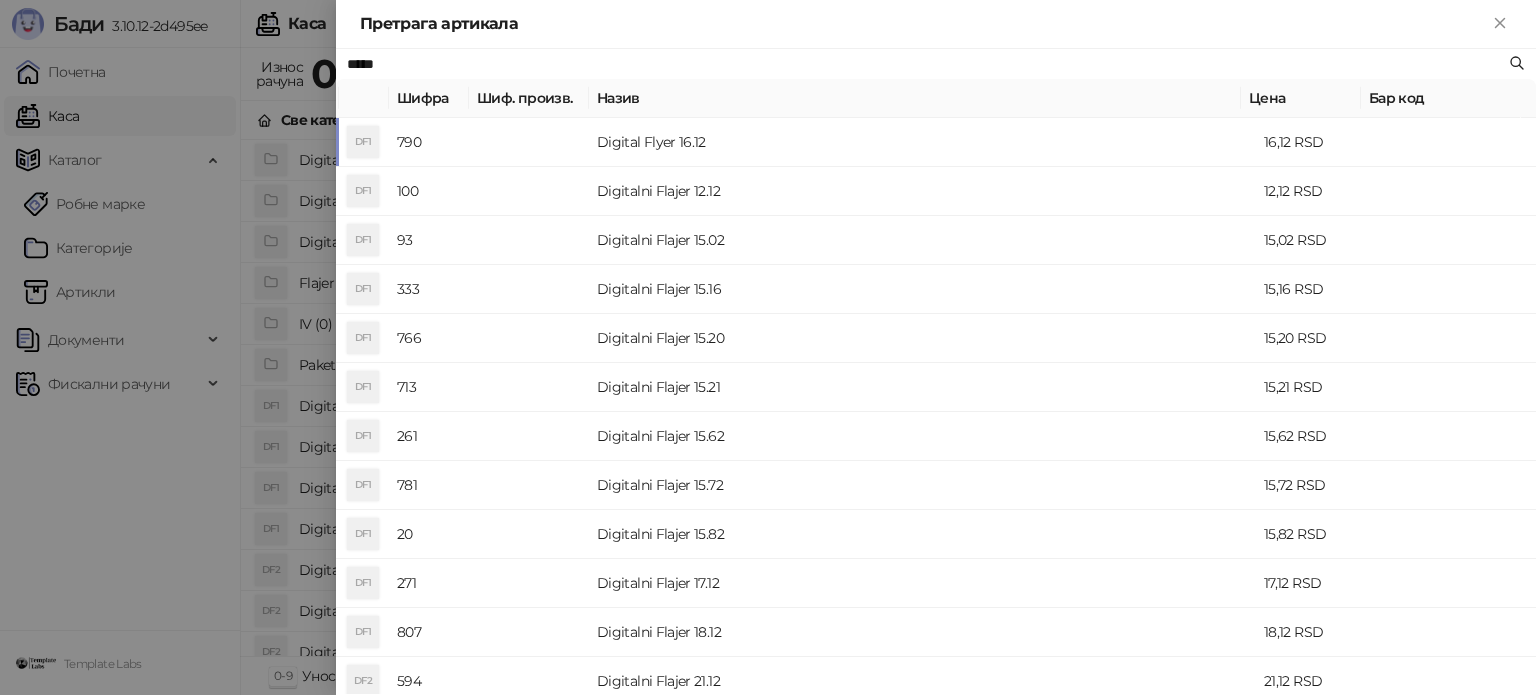 type on "*****" 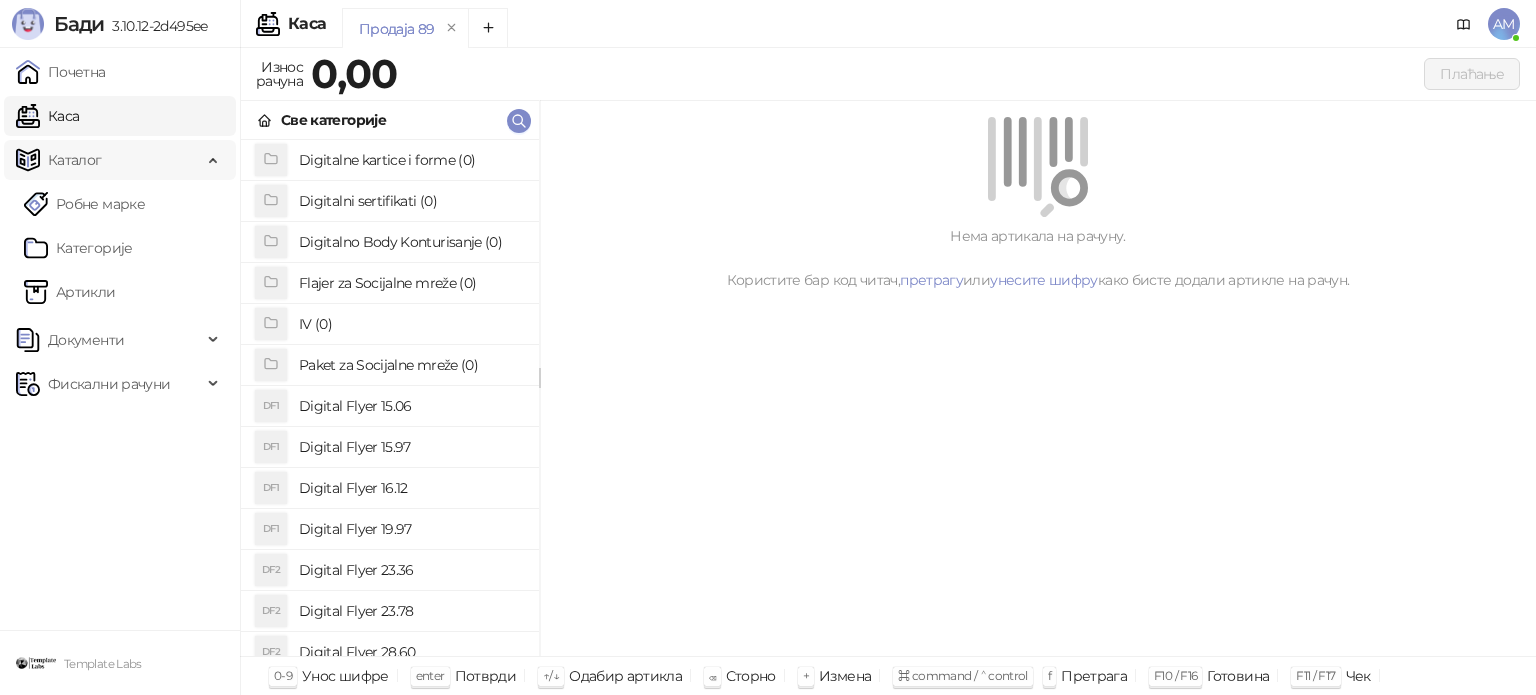 click on "Каталог" at bounding box center (109, 160) 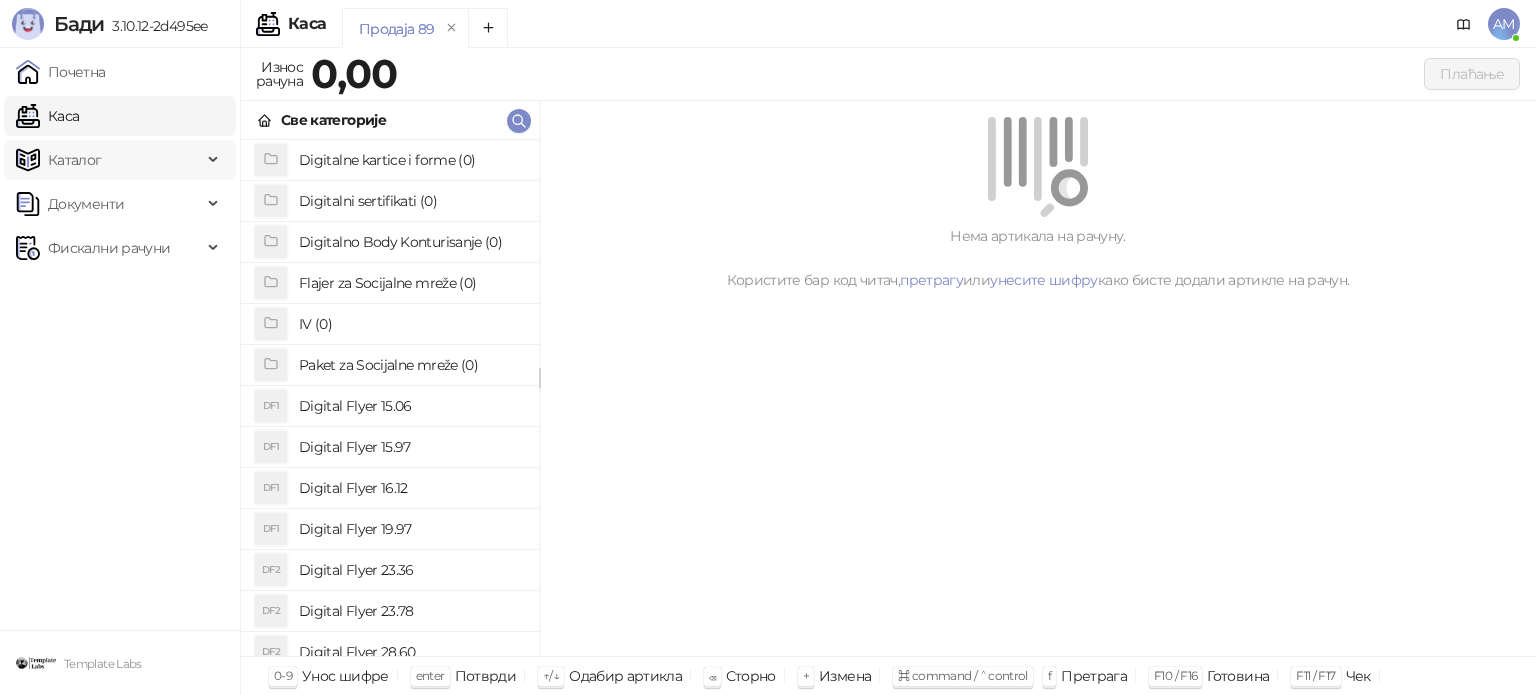 click on "Каталог" at bounding box center [109, 160] 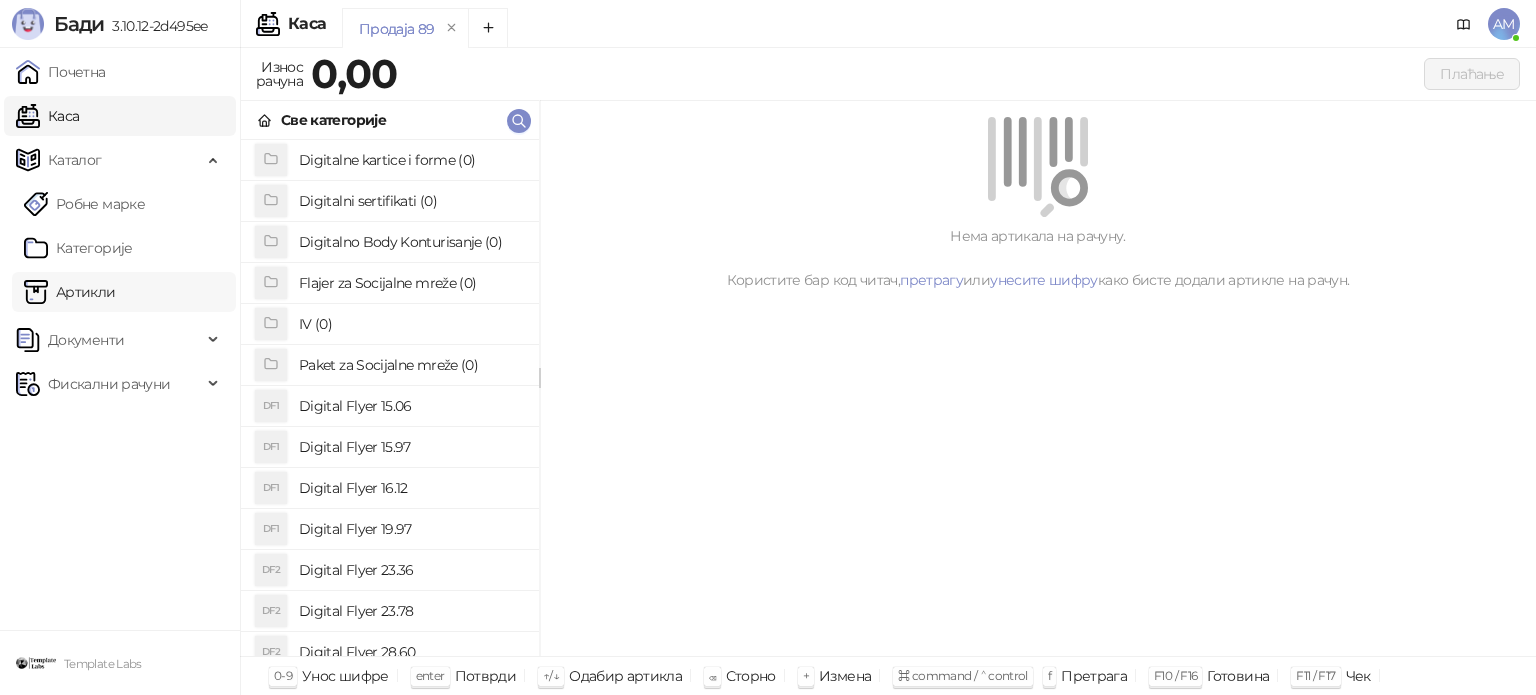 click on "Артикли" at bounding box center [70, 292] 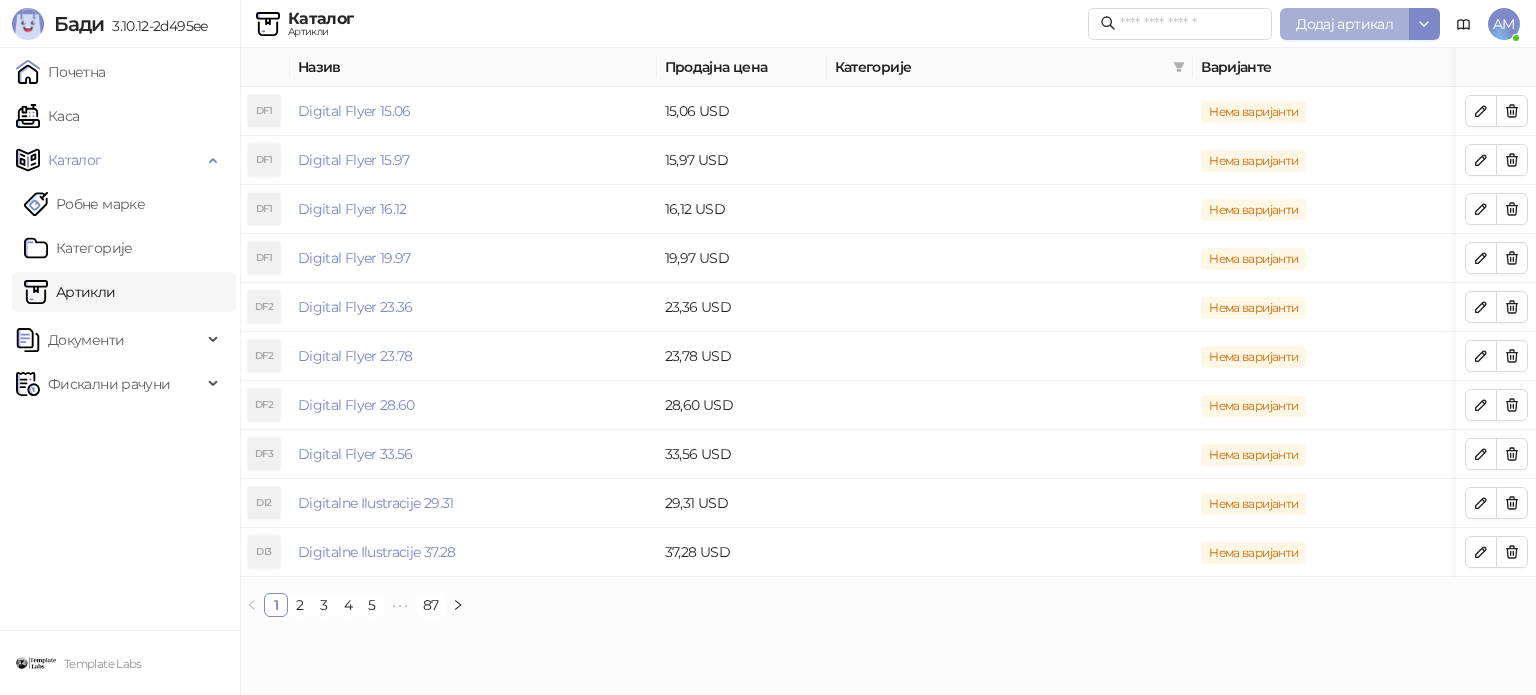 click on "Додај артикал" at bounding box center (1344, 24) 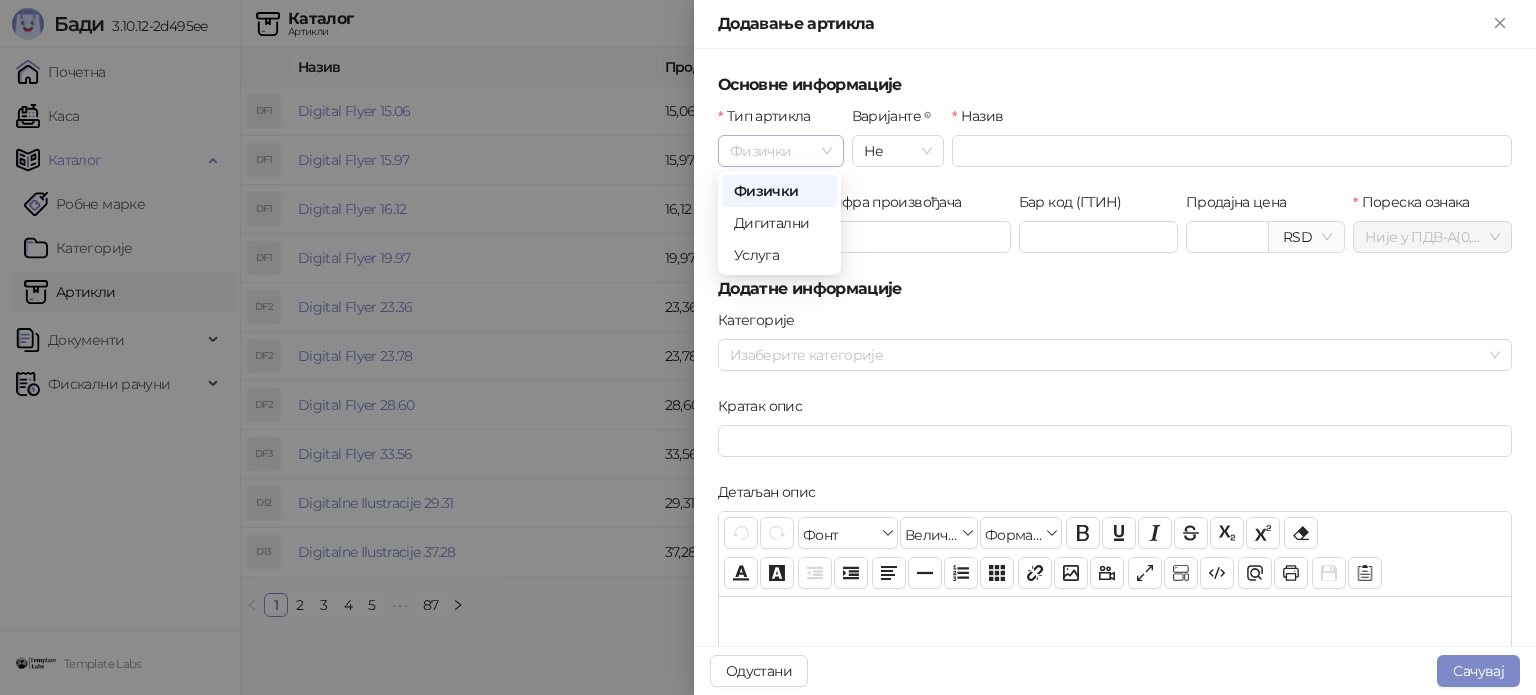 click on "Физички" at bounding box center [781, 151] 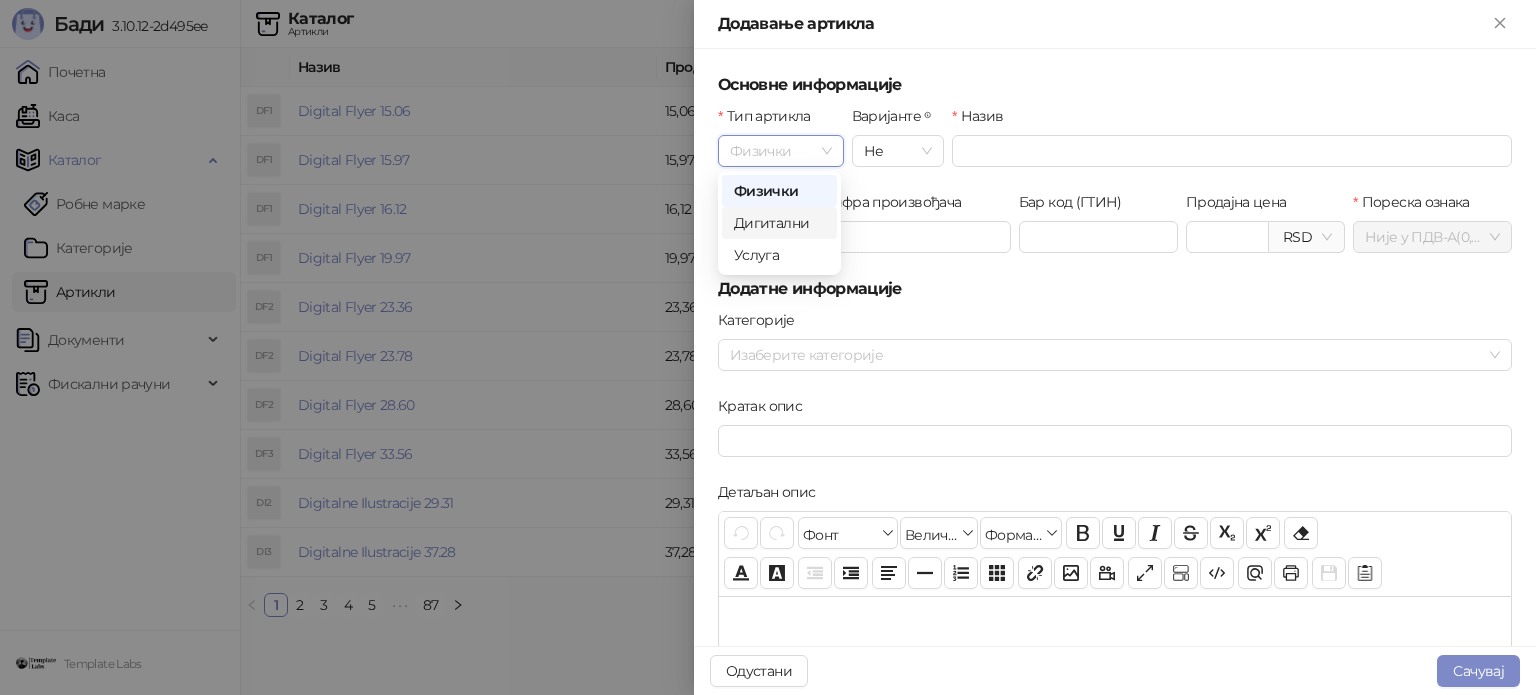 click on "Дигитални" at bounding box center [779, 223] 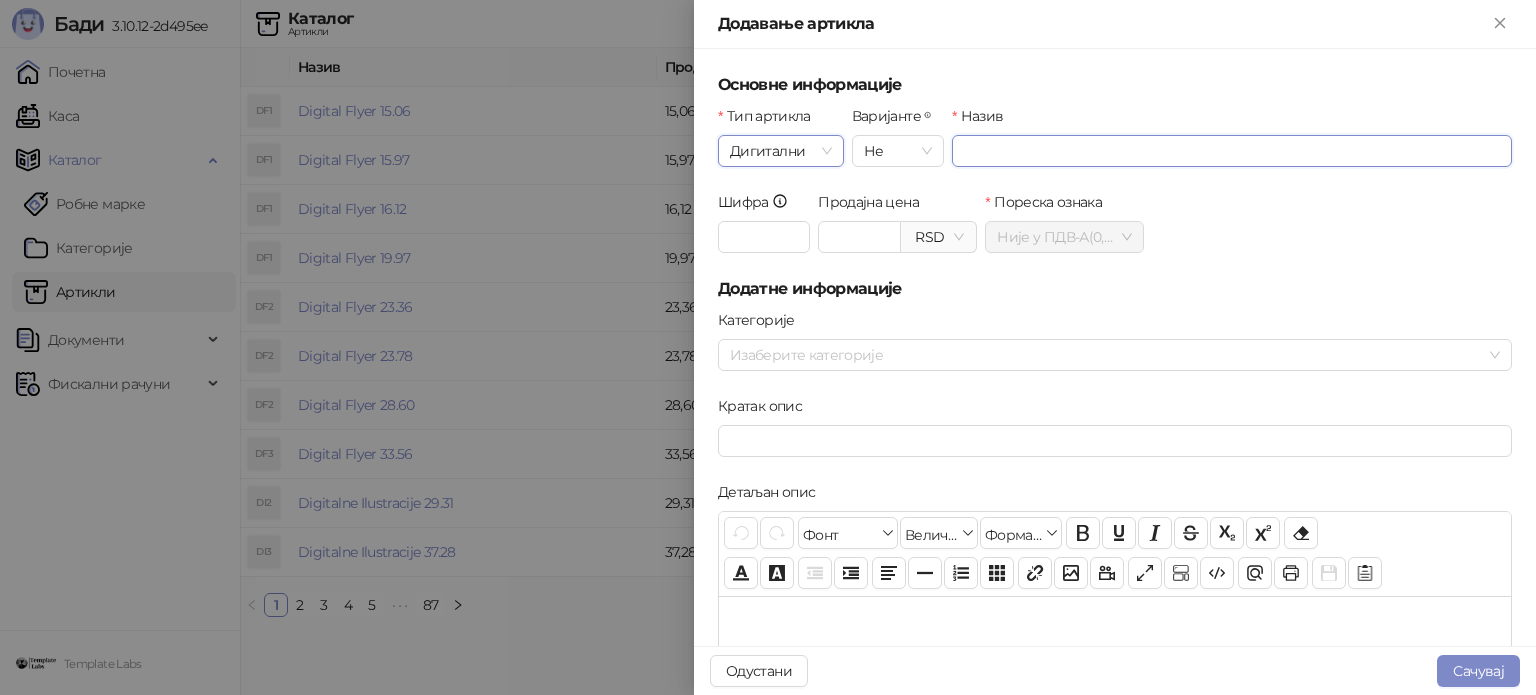 click on "Назив" at bounding box center [1232, 151] 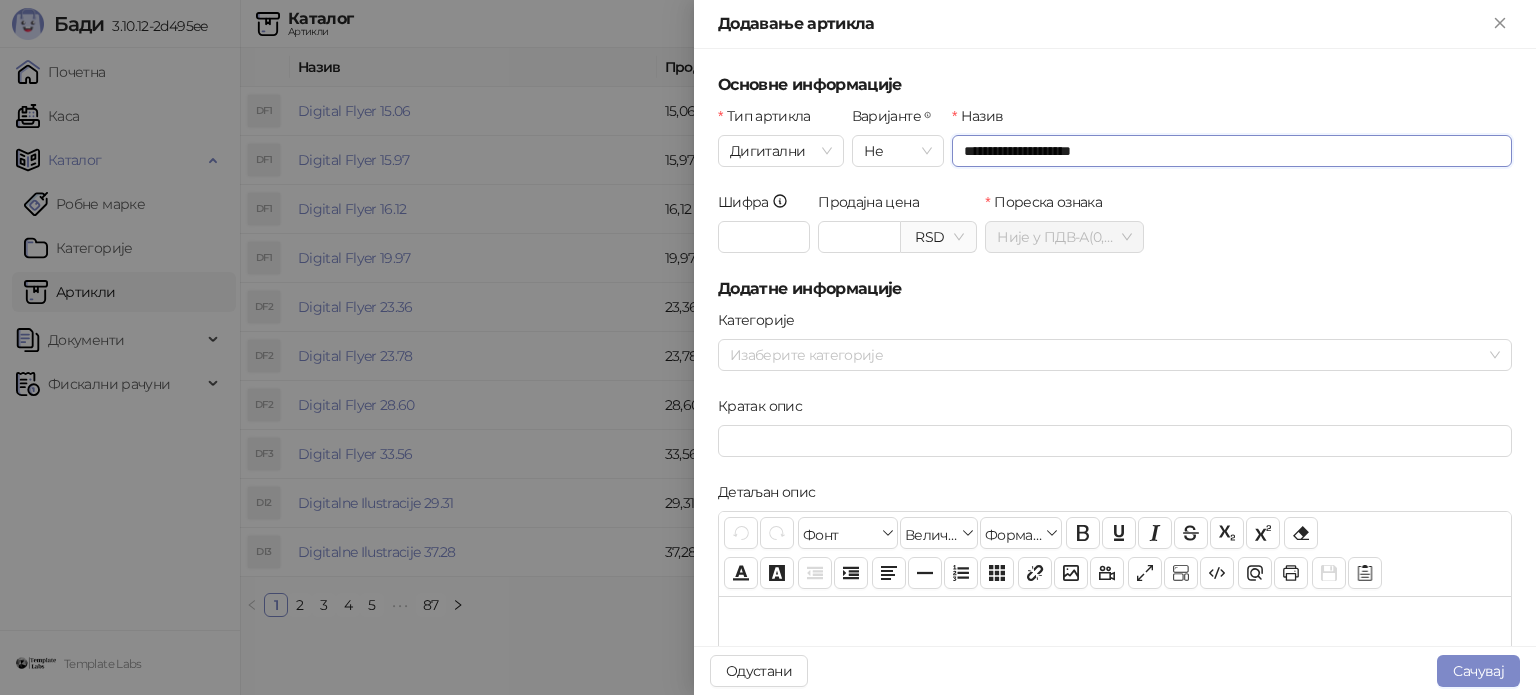 drag, startPoint x: 1086, startPoint y: 151, endPoint x: 1057, endPoint y: 152, distance: 29.017237 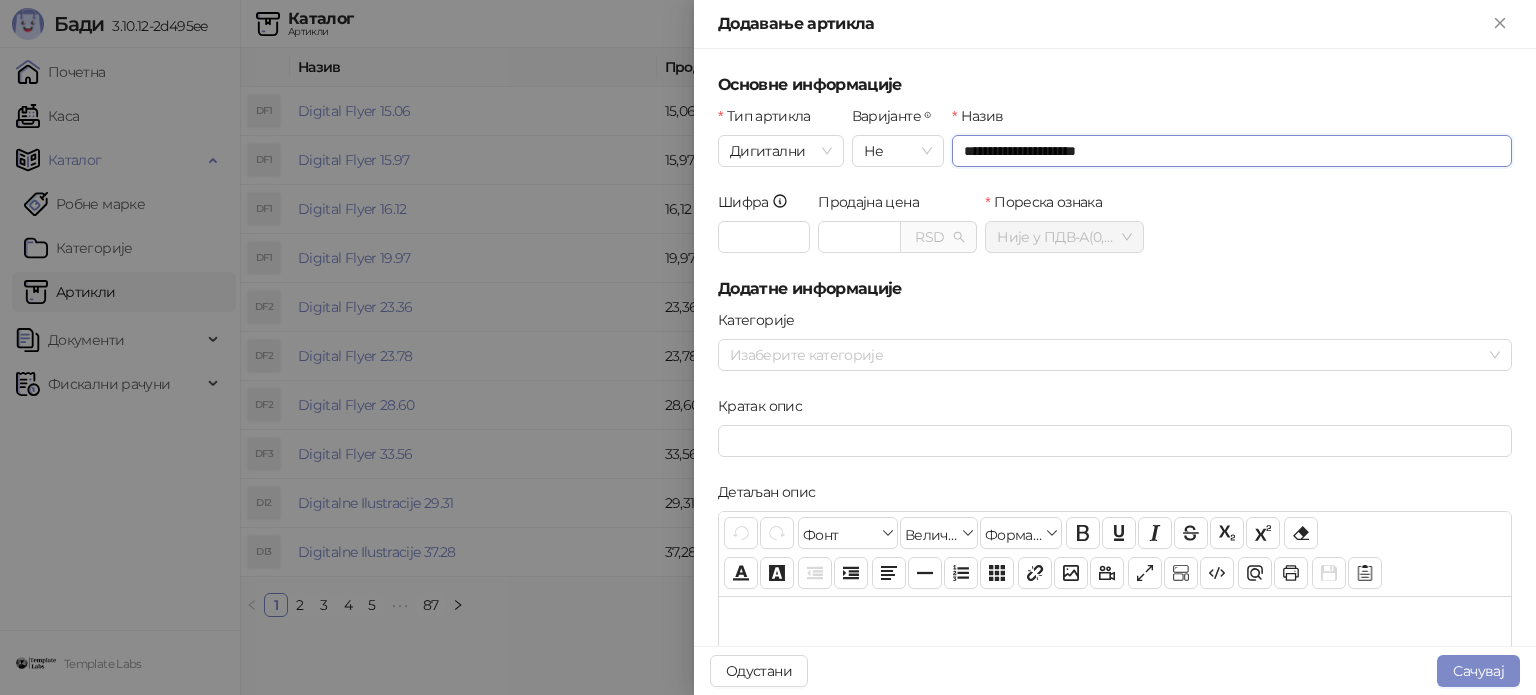 click on "RSD" at bounding box center (938, 237) 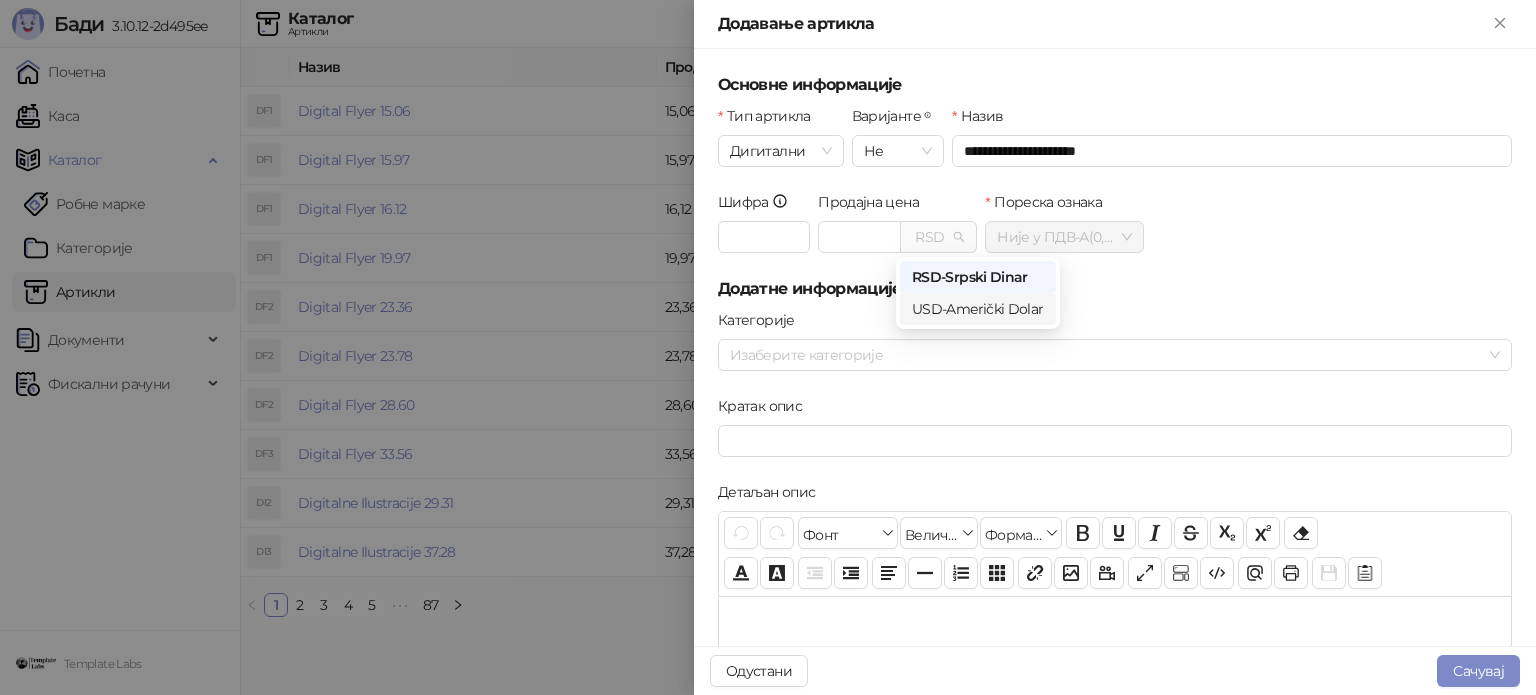 drag, startPoint x: 956, startPoint y: 311, endPoint x: 942, endPoint y: 304, distance: 15.652476 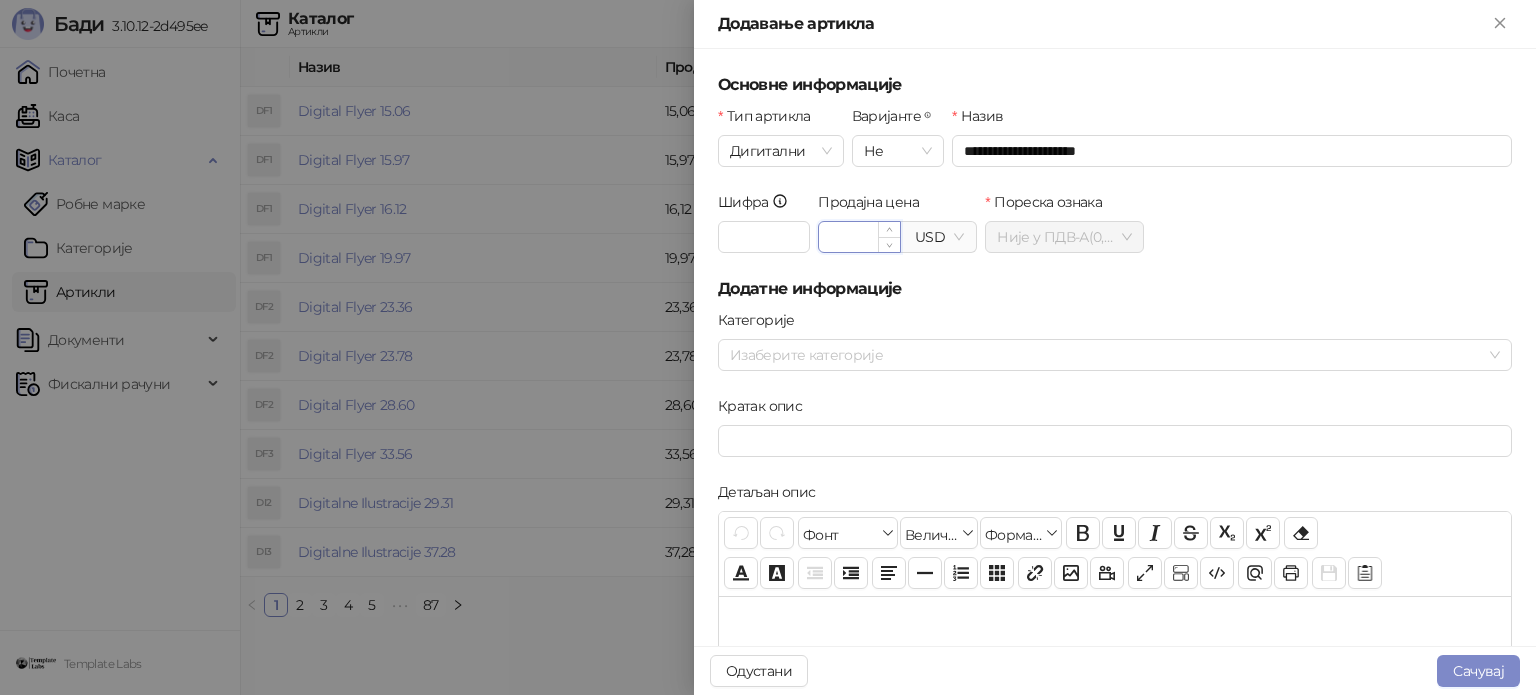 click on "Продајна цена" at bounding box center [859, 237] 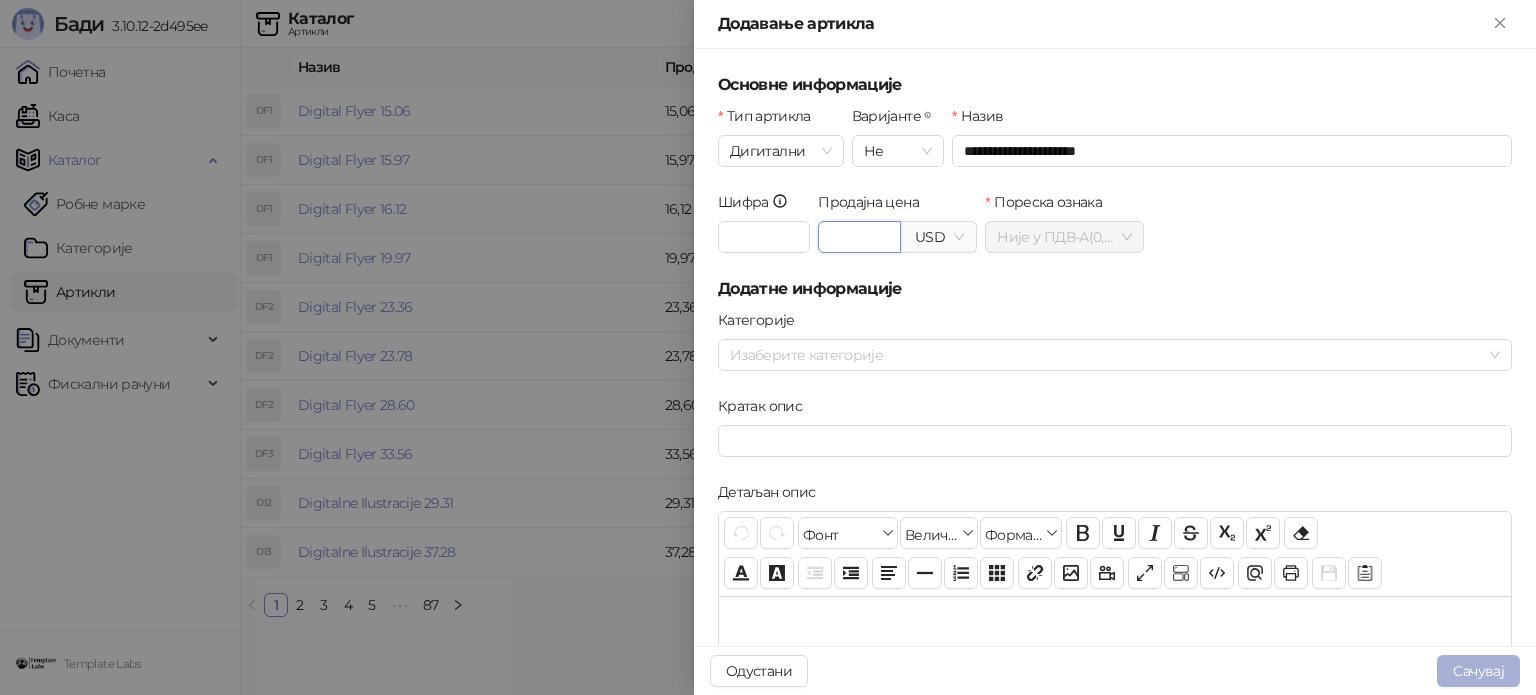 type on "*****" 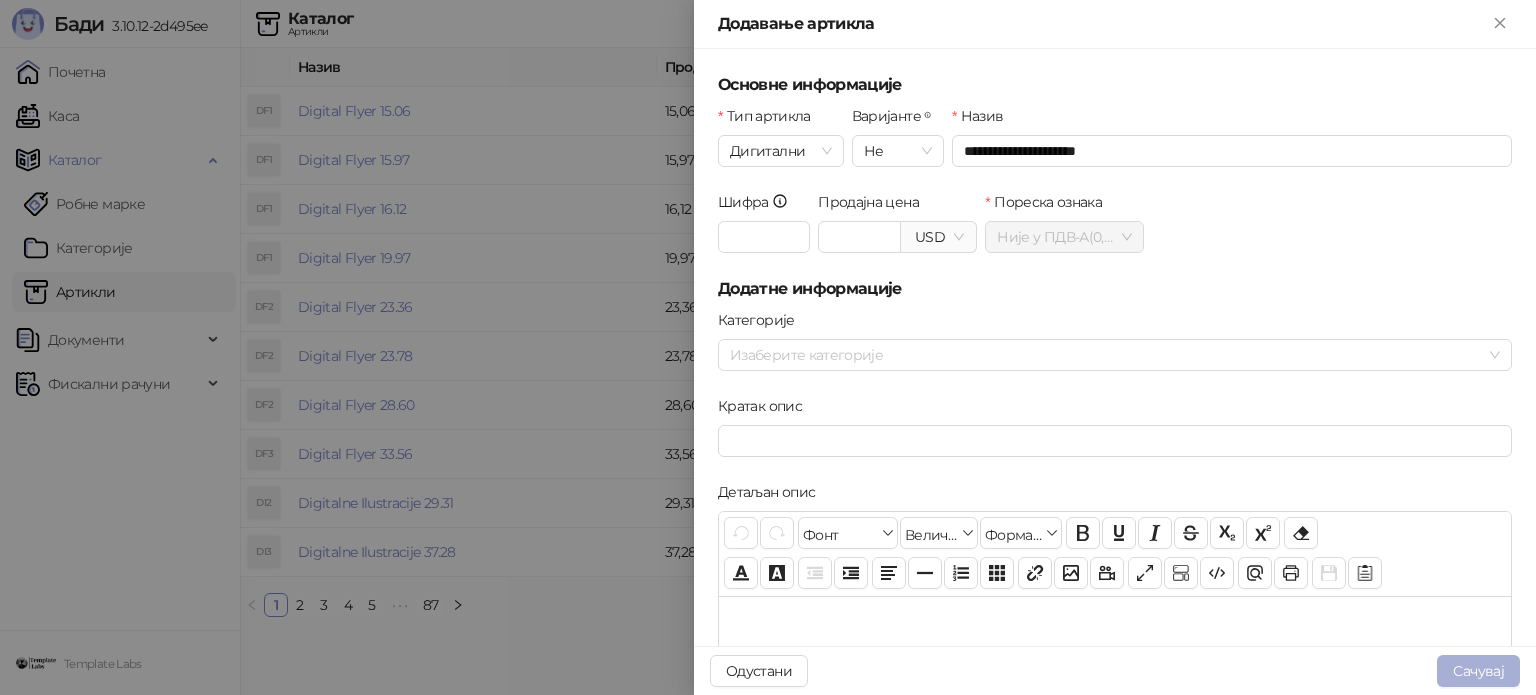 click on "Сачувај" at bounding box center (1478, 671) 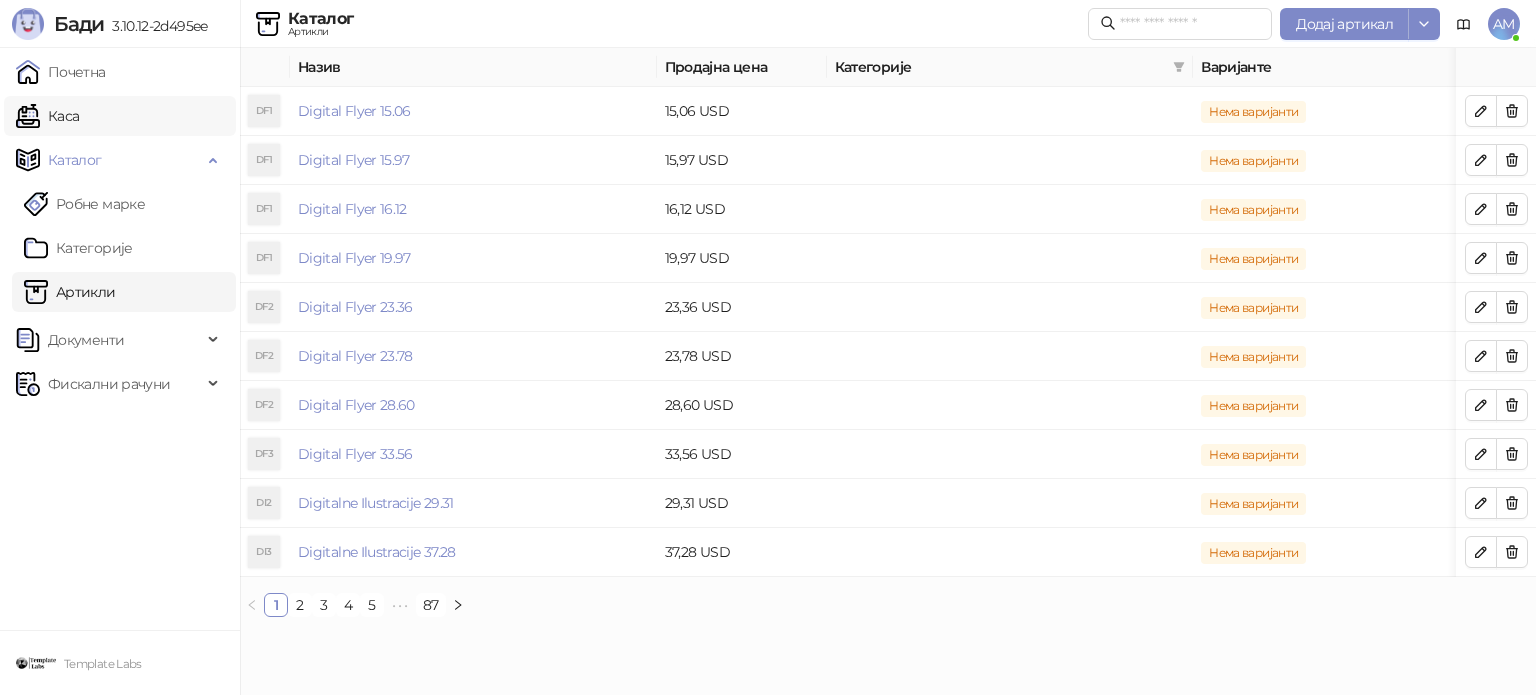 click on "Каса" at bounding box center [47, 116] 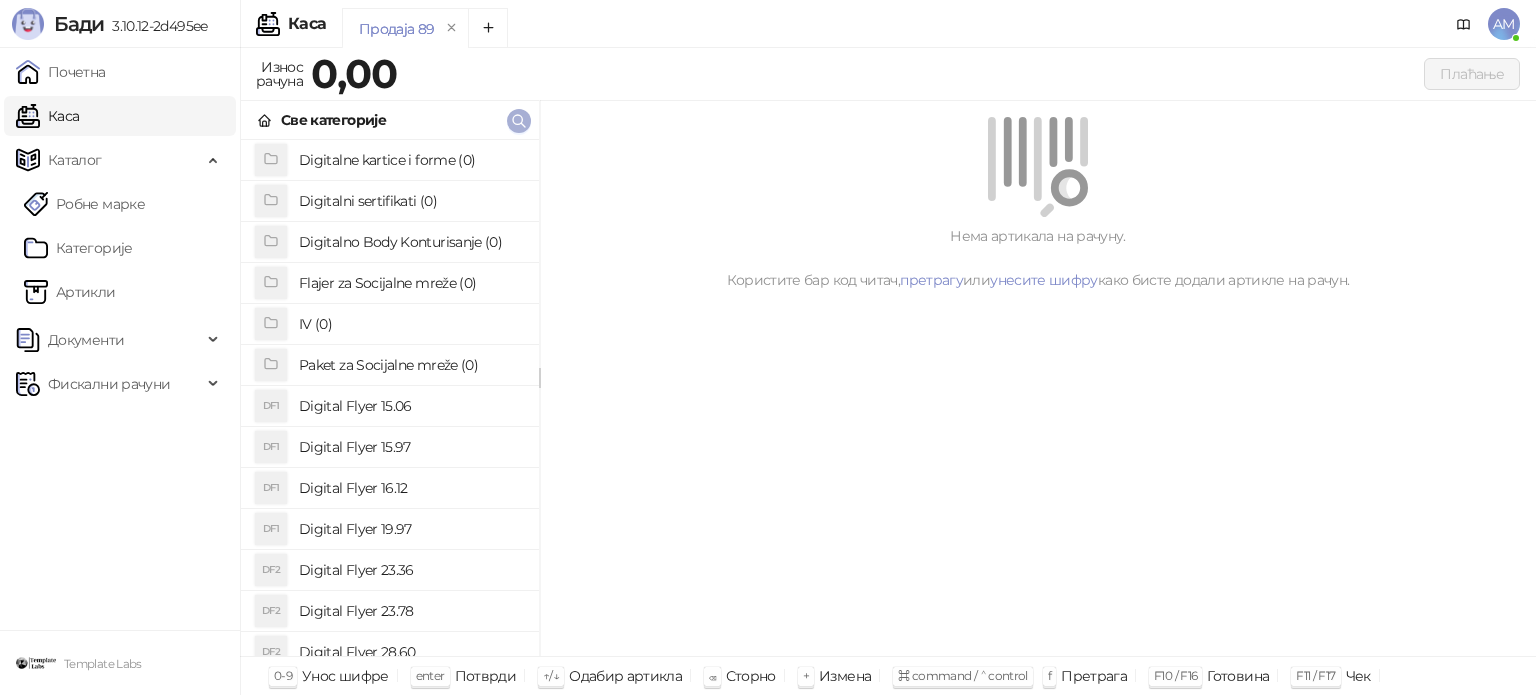 click 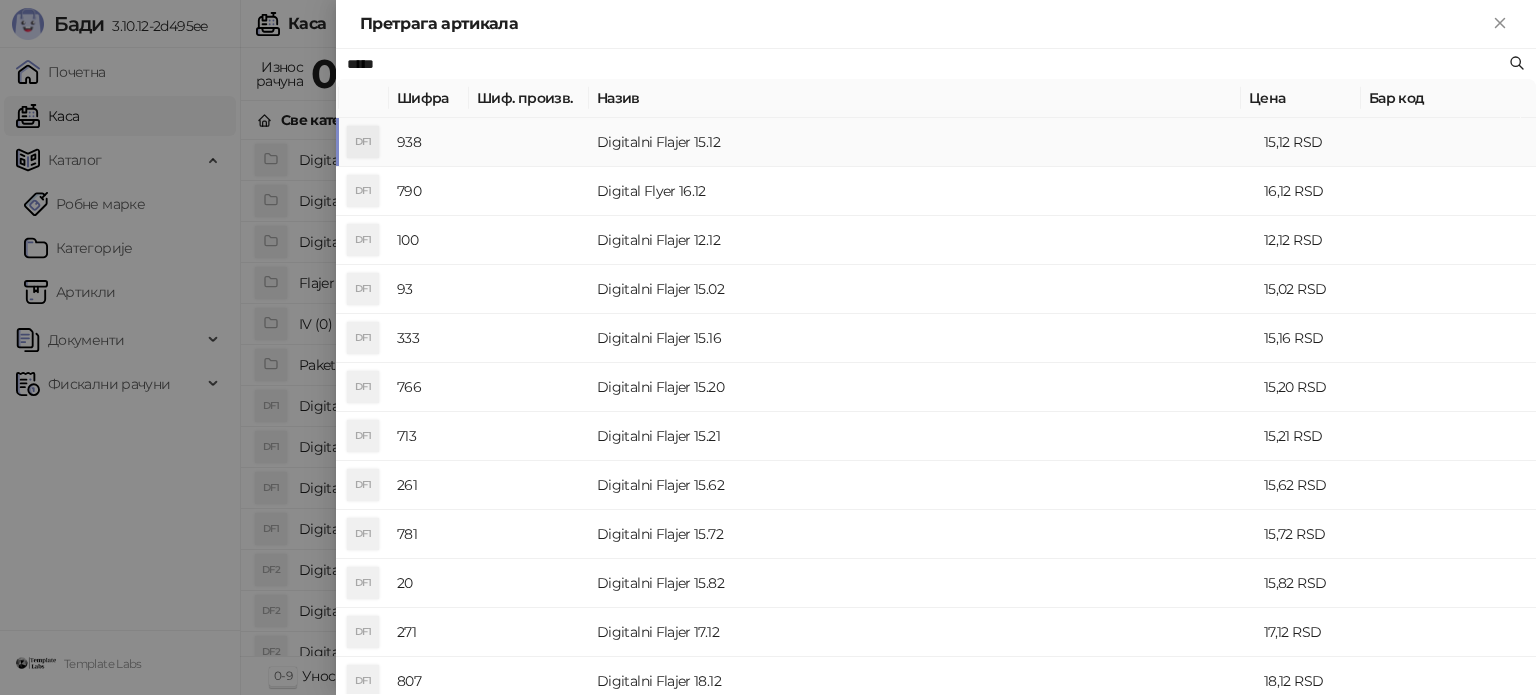 type on "*****" 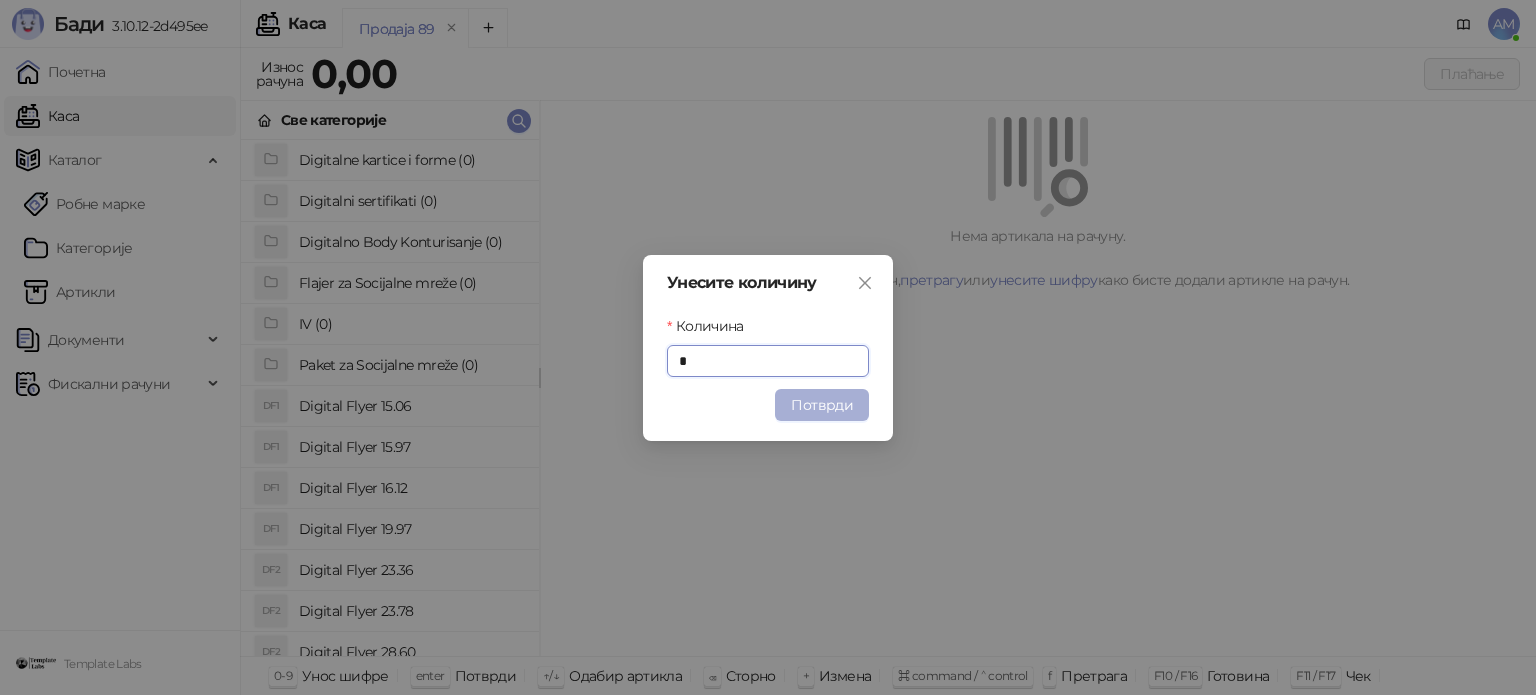 click on "Потврди" at bounding box center (822, 405) 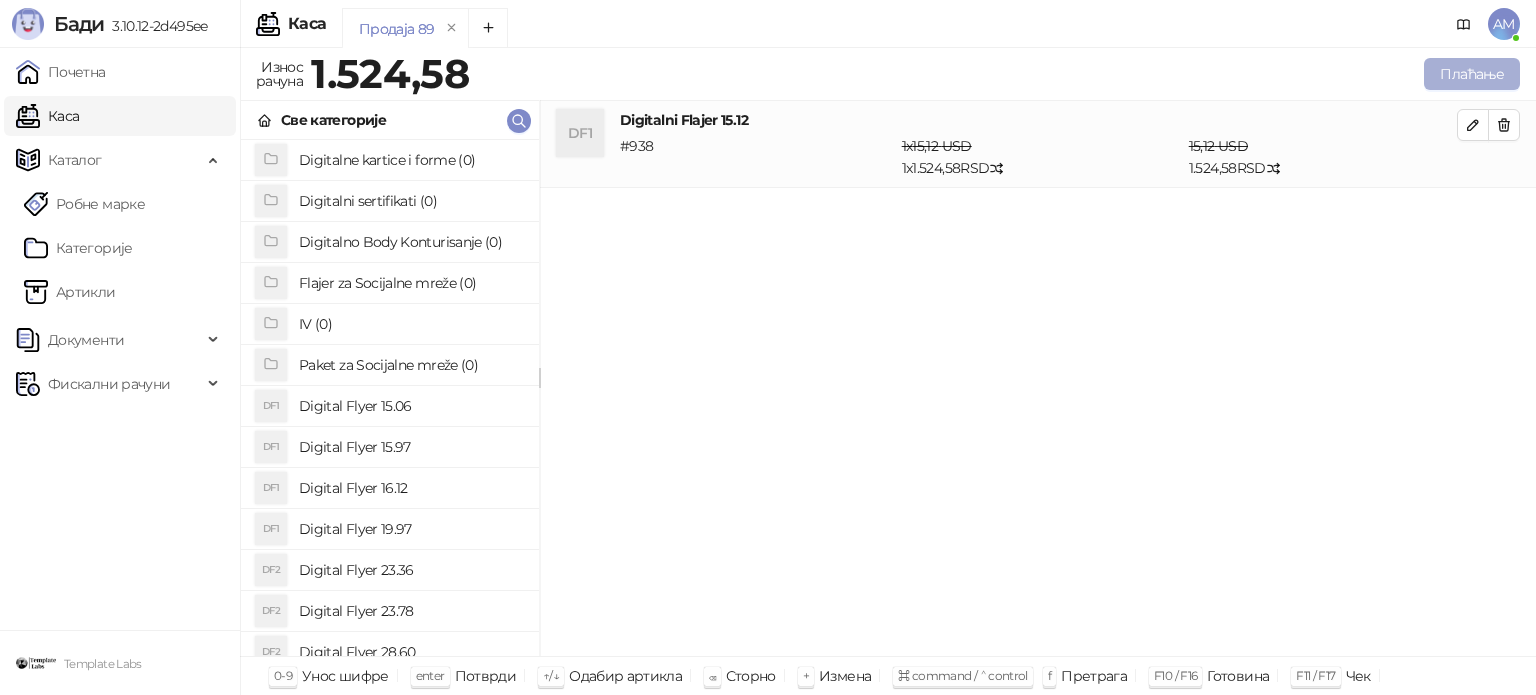 click on "Плаћање" at bounding box center (1472, 74) 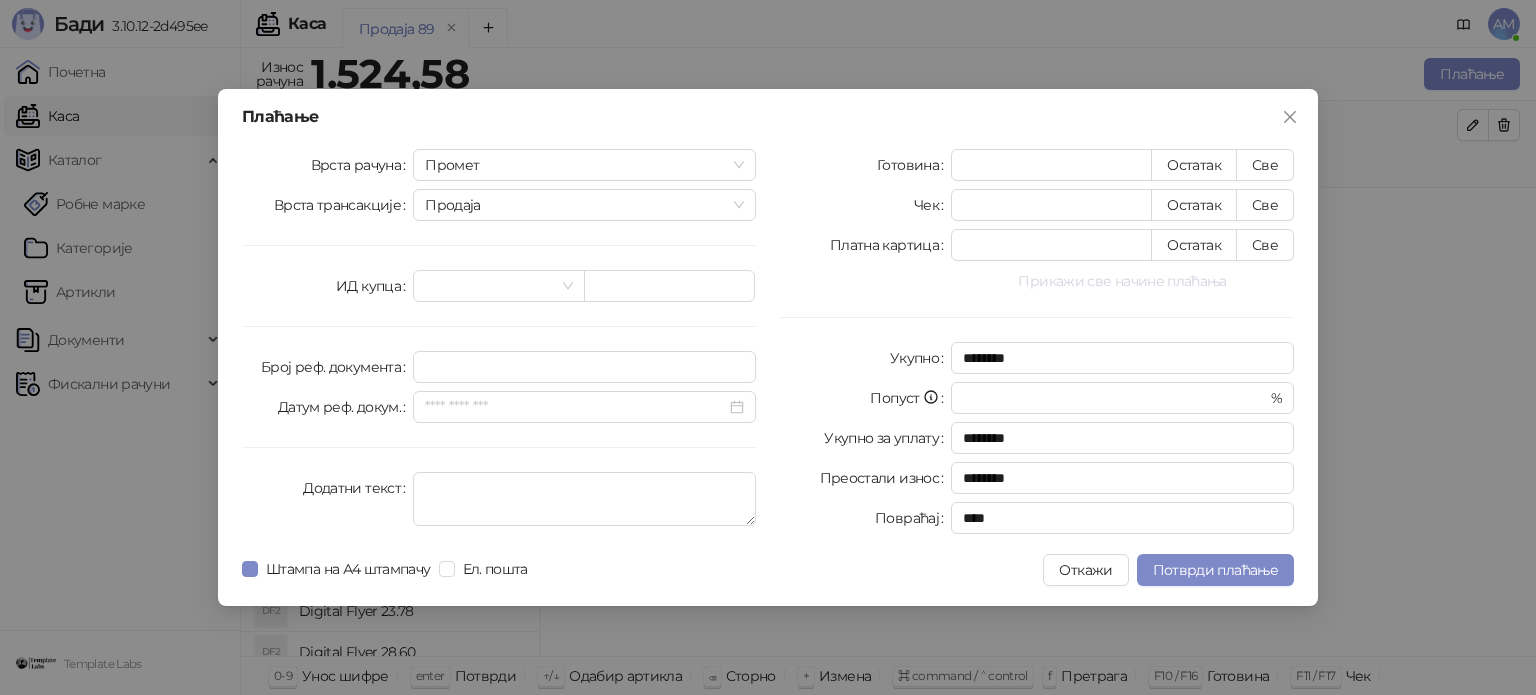 click on "Прикажи све начине плаћања" at bounding box center (1122, 281) 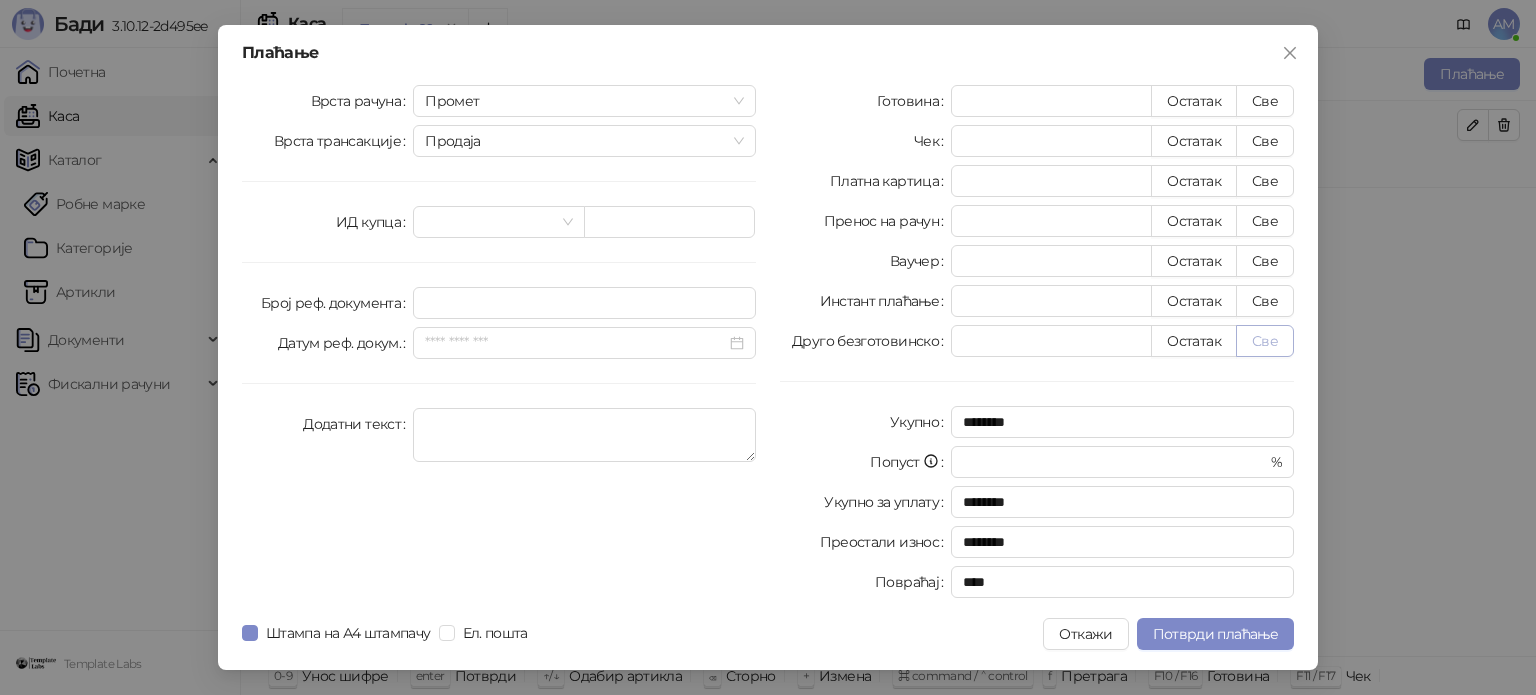 click on "Све" at bounding box center (1265, 341) 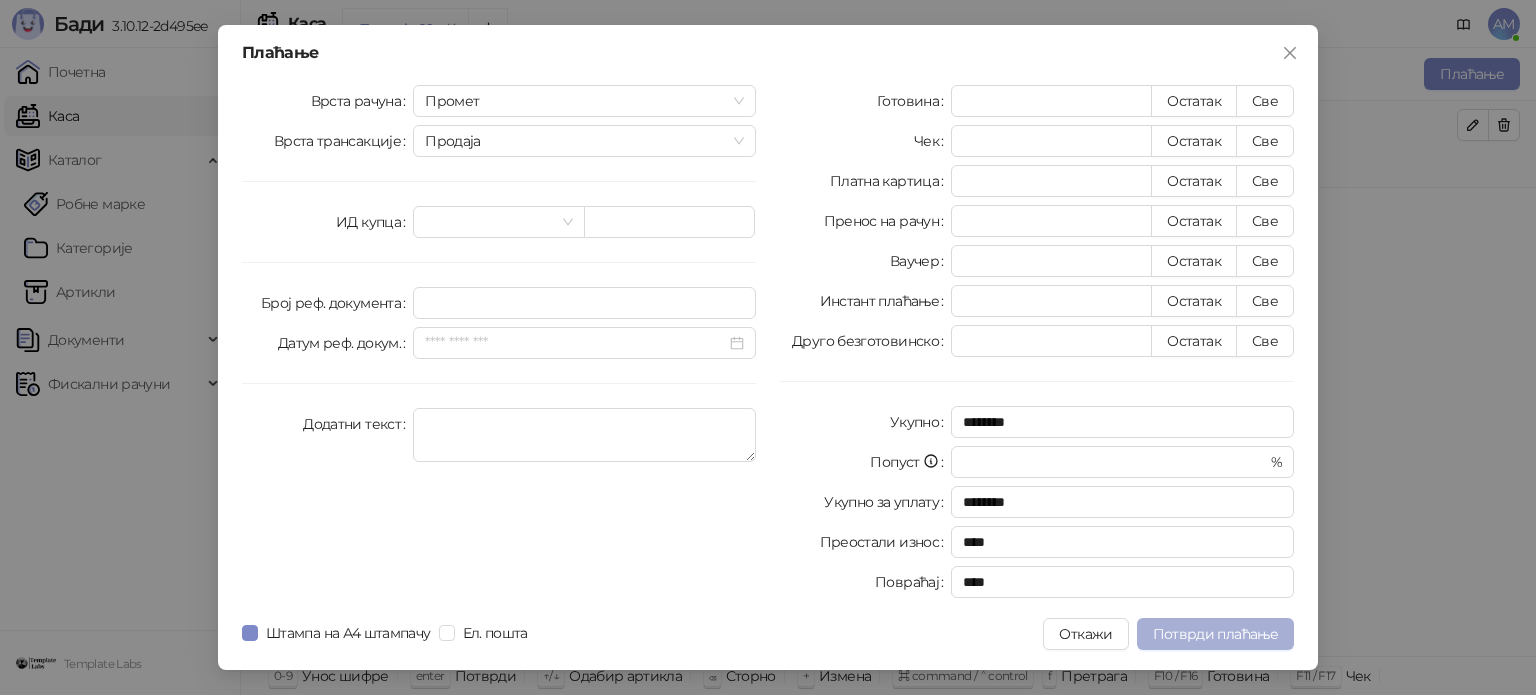 click on "Потврди плаћање" at bounding box center [1215, 634] 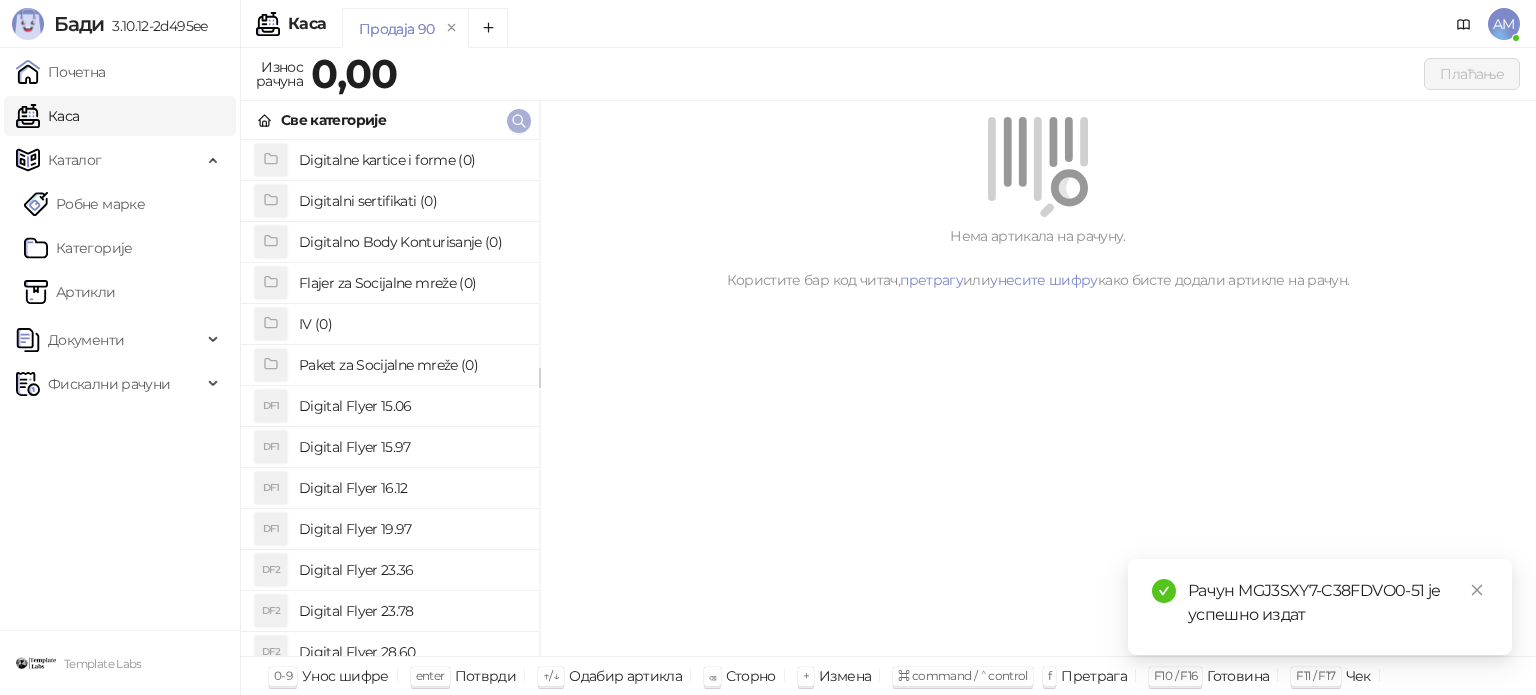 click 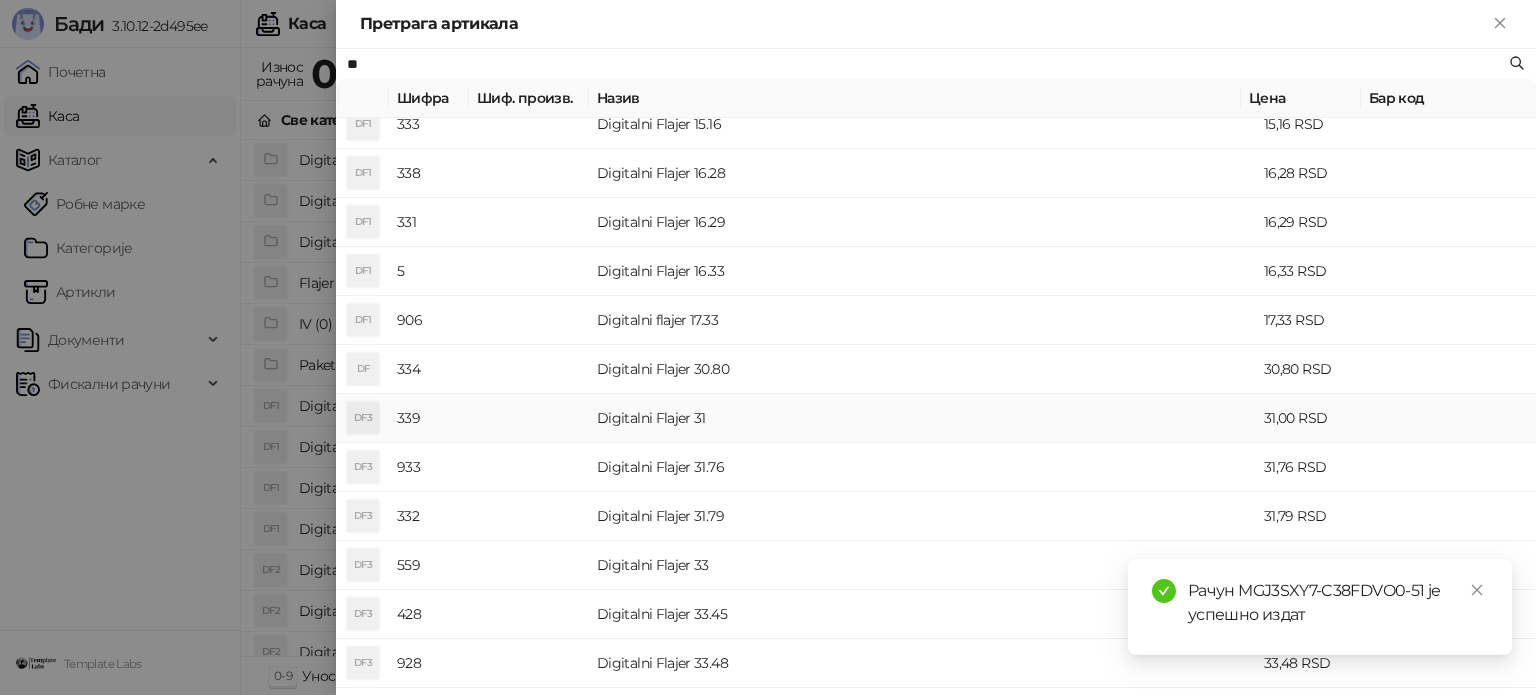 scroll, scrollTop: 400, scrollLeft: 0, axis: vertical 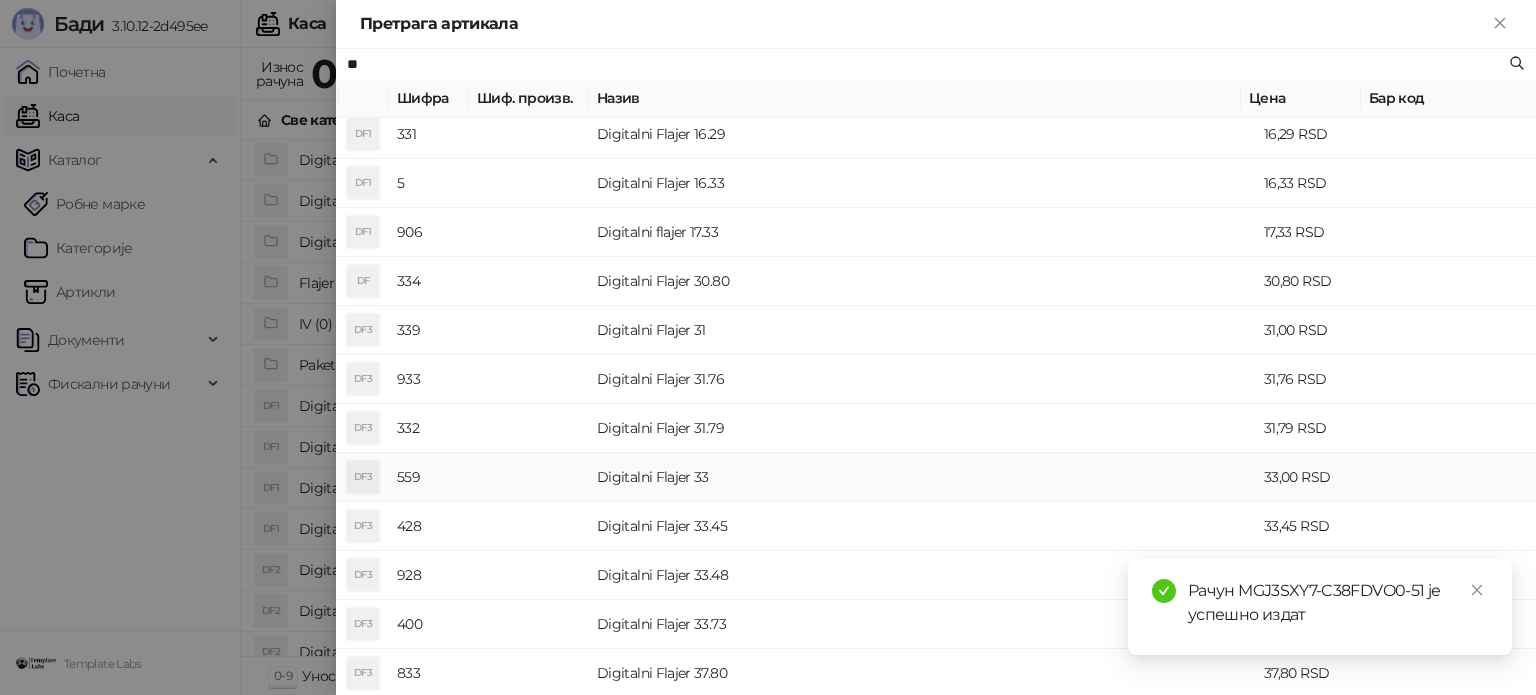 type on "**" 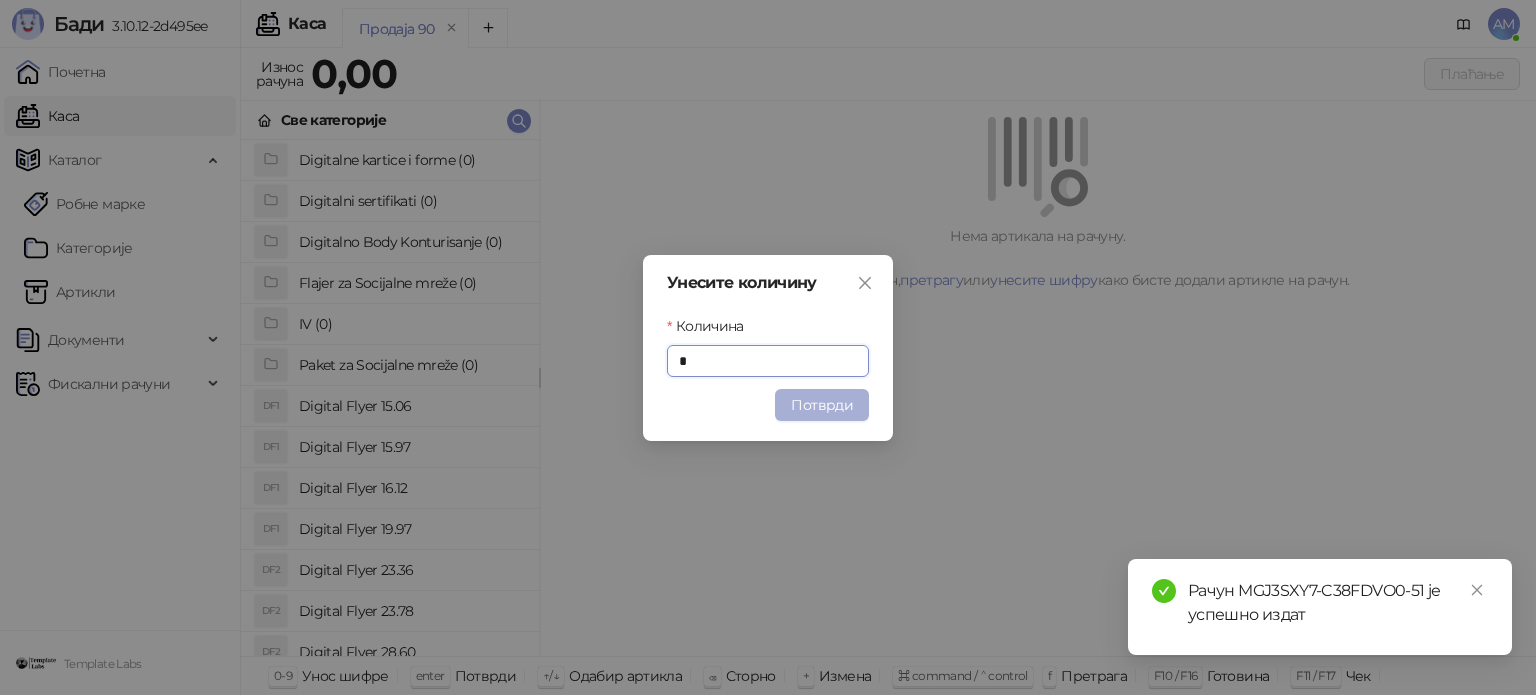 click on "Потврди" at bounding box center [822, 405] 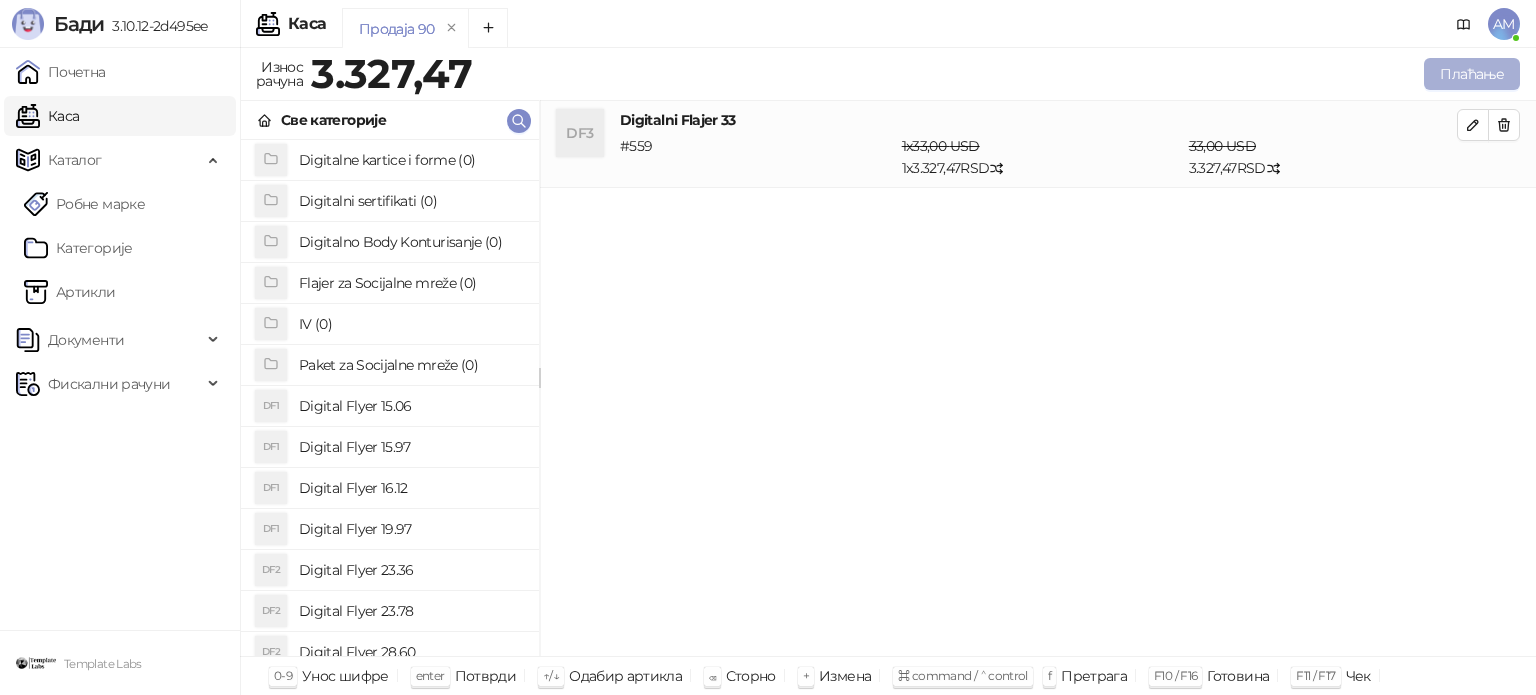click on "Плаћање" at bounding box center [1472, 74] 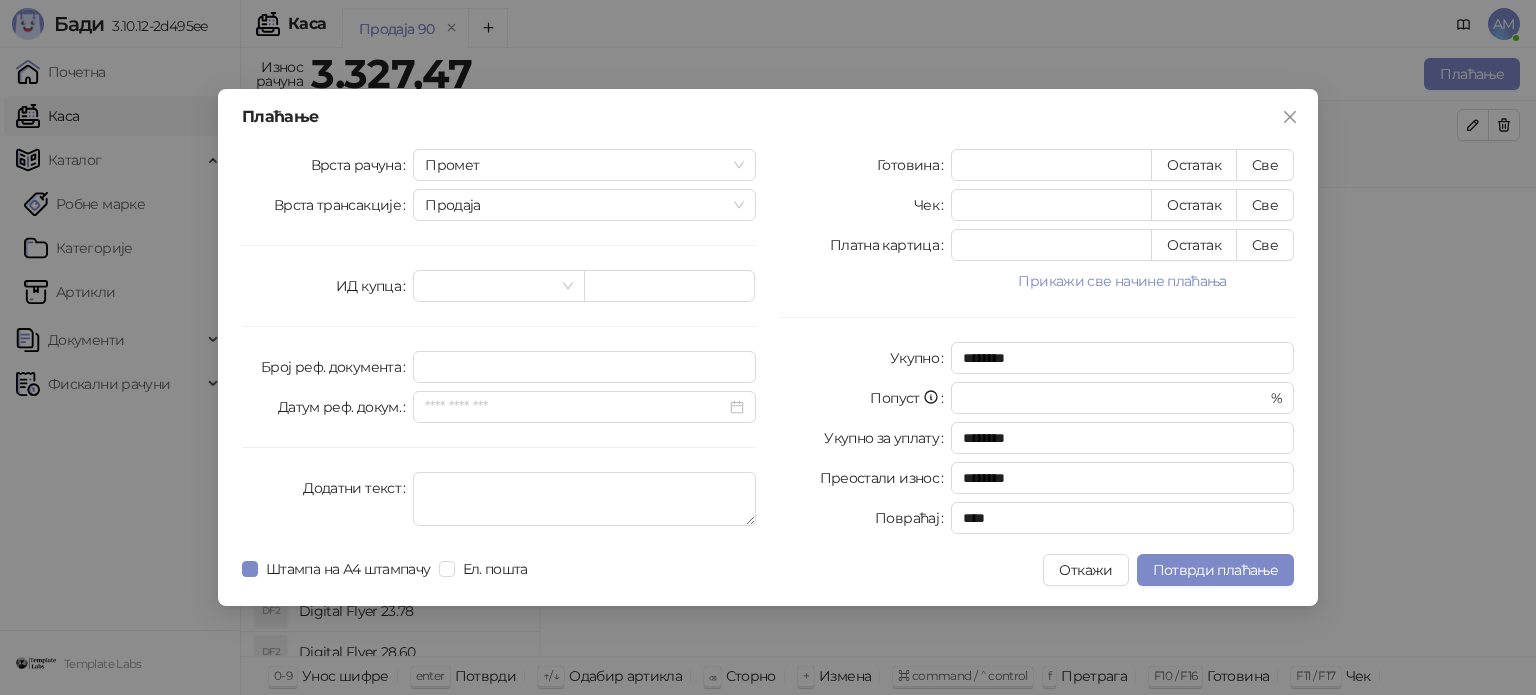 click on "Прикажи све начине плаћања" at bounding box center [1122, 281] 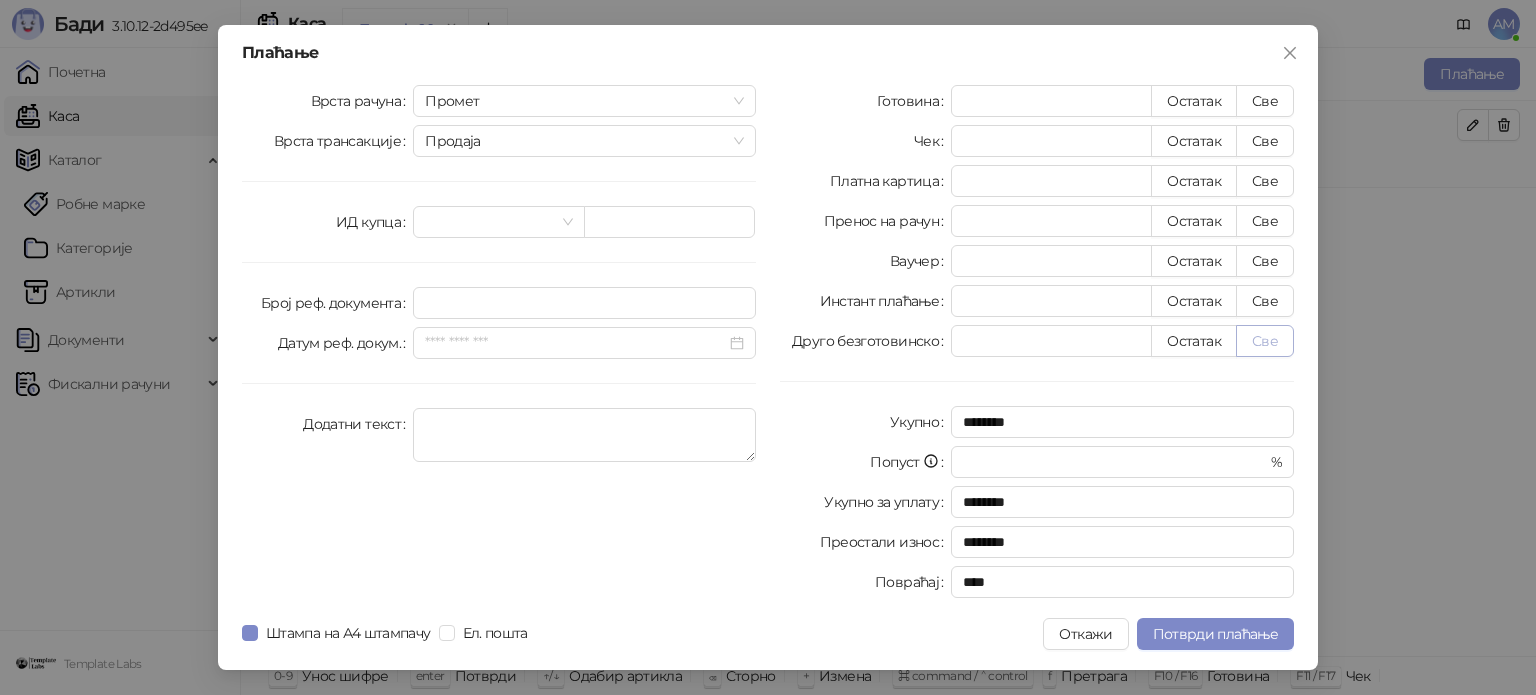 click on "Све" at bounding box center (1265, 341) 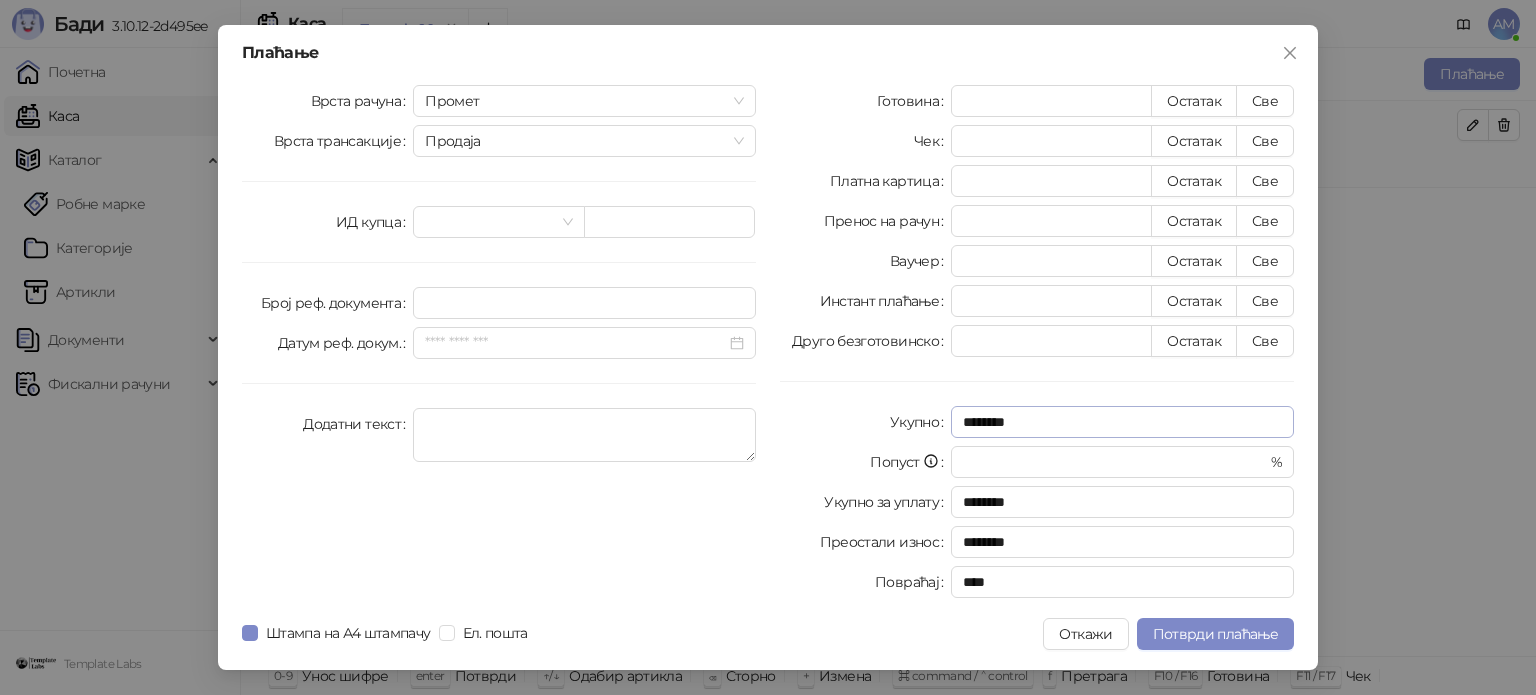 type on "*******" 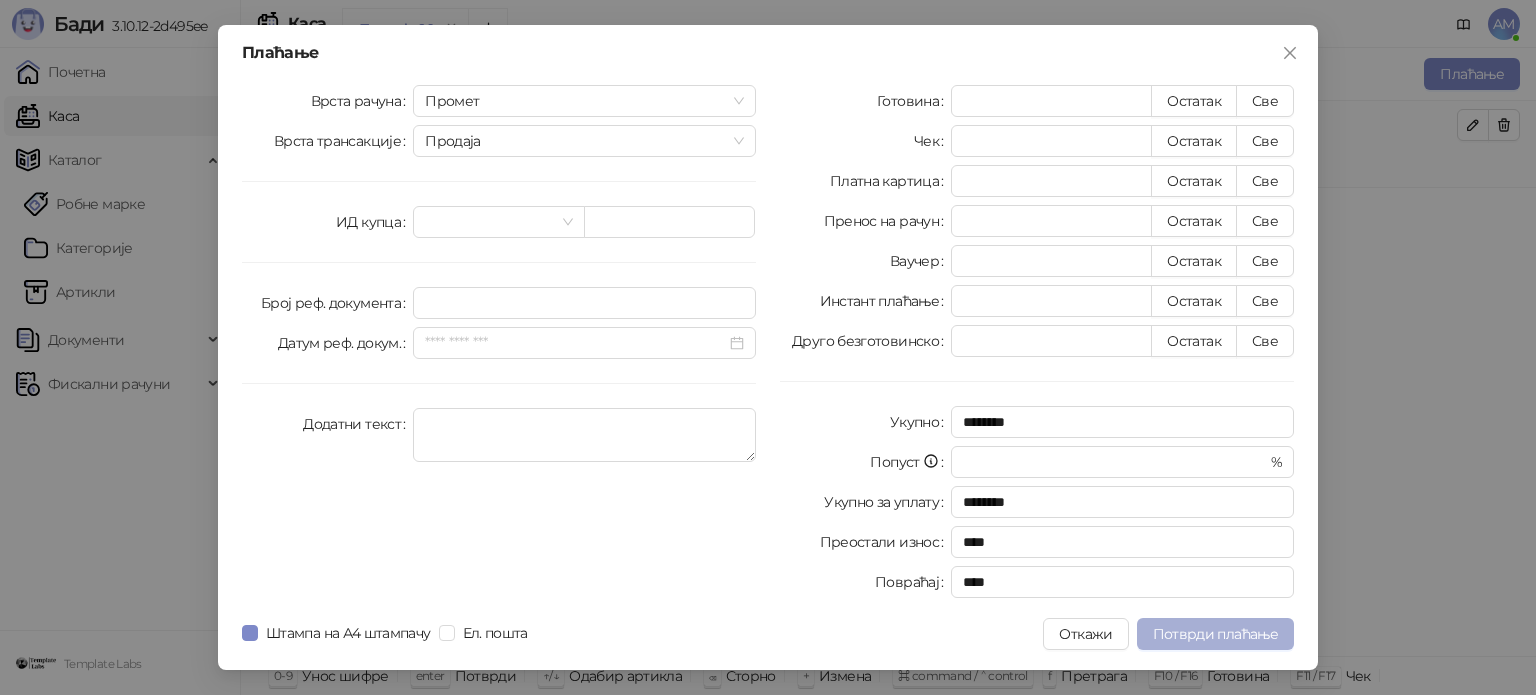 click on "Потврди плаћање" at bounding box center (1215, 634) 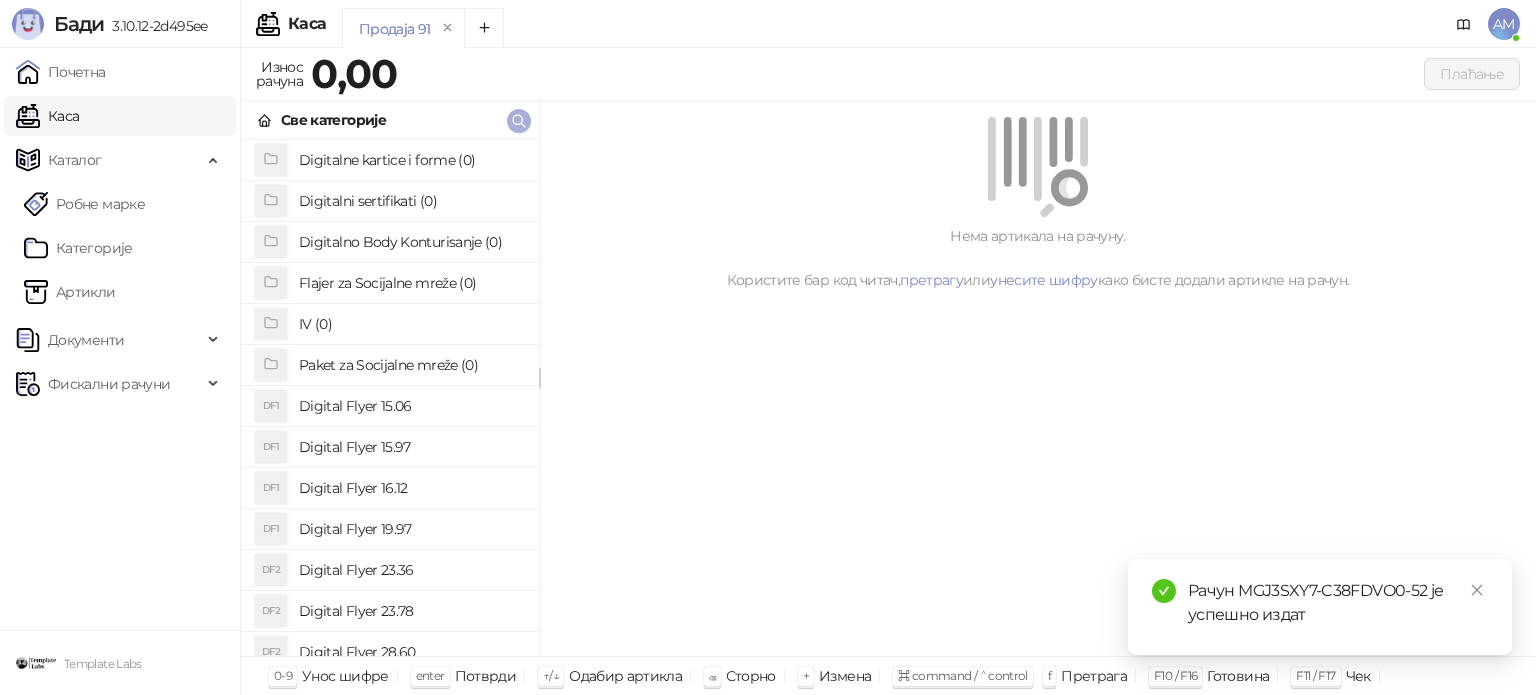 click 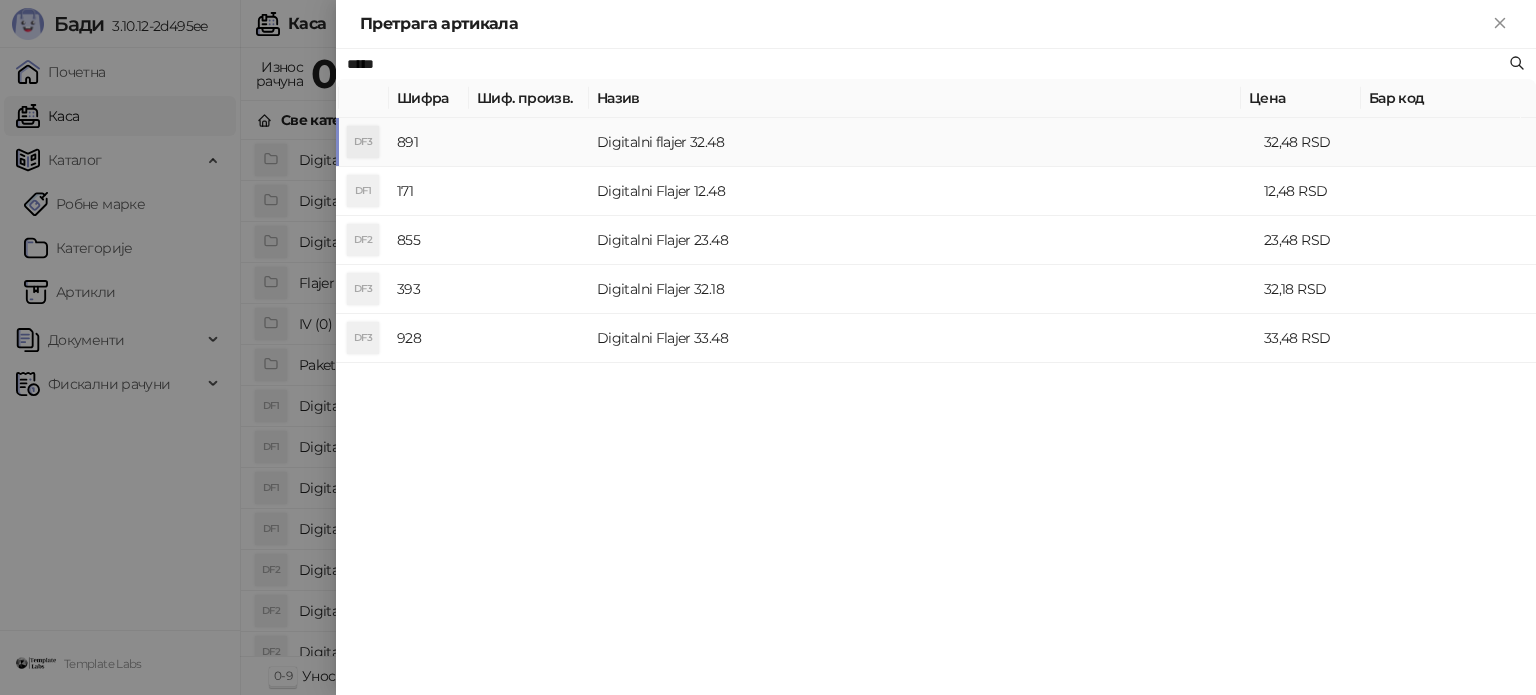 type on "*****" 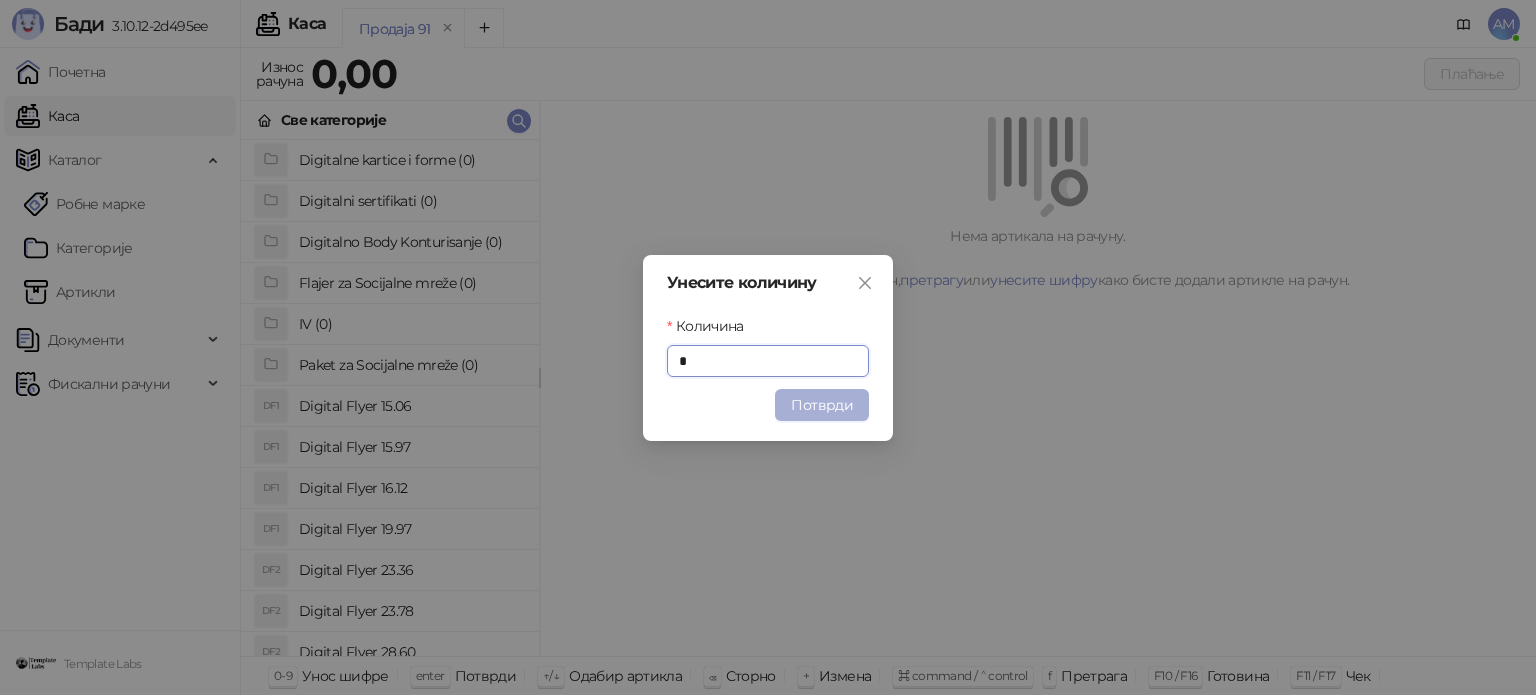 click on "Потврди" at bounding box center [822, 405] 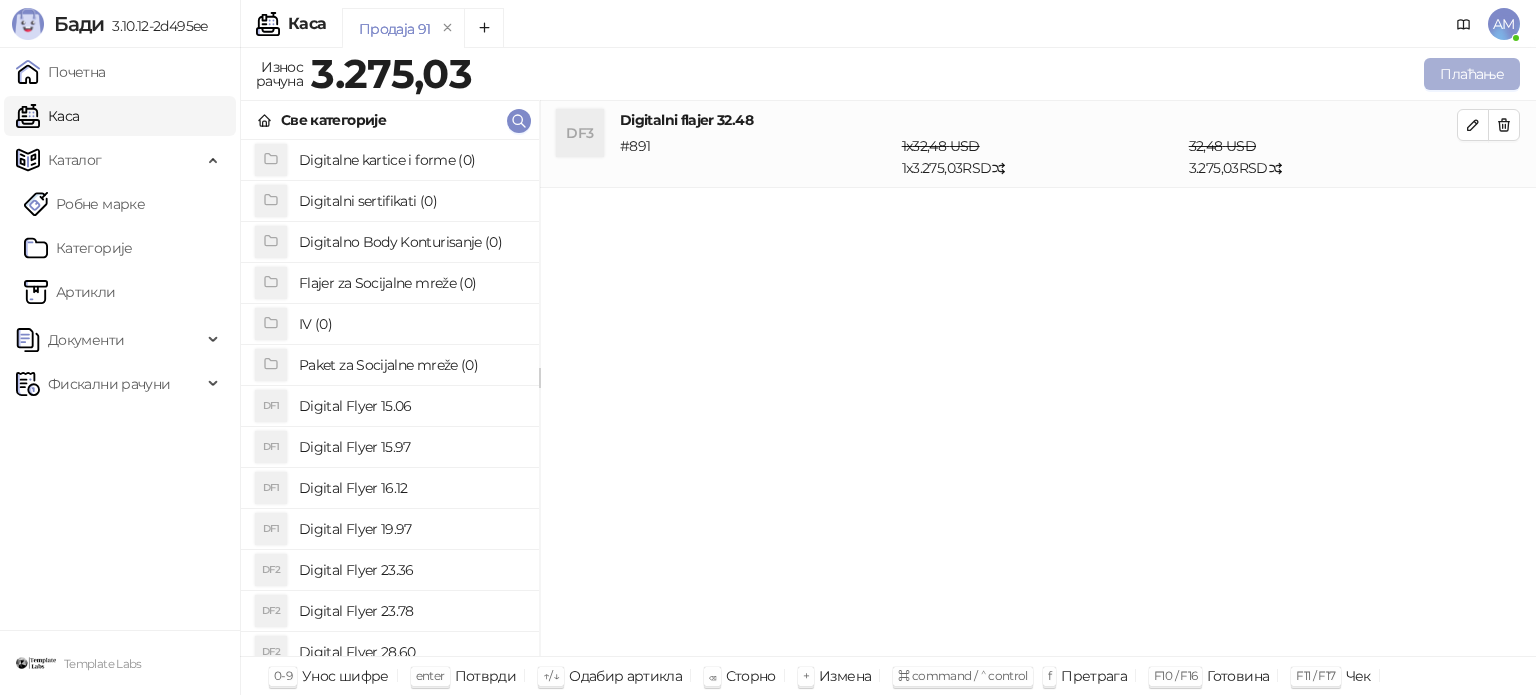 click on "Плаћање" at bounding box center [1472, 74] 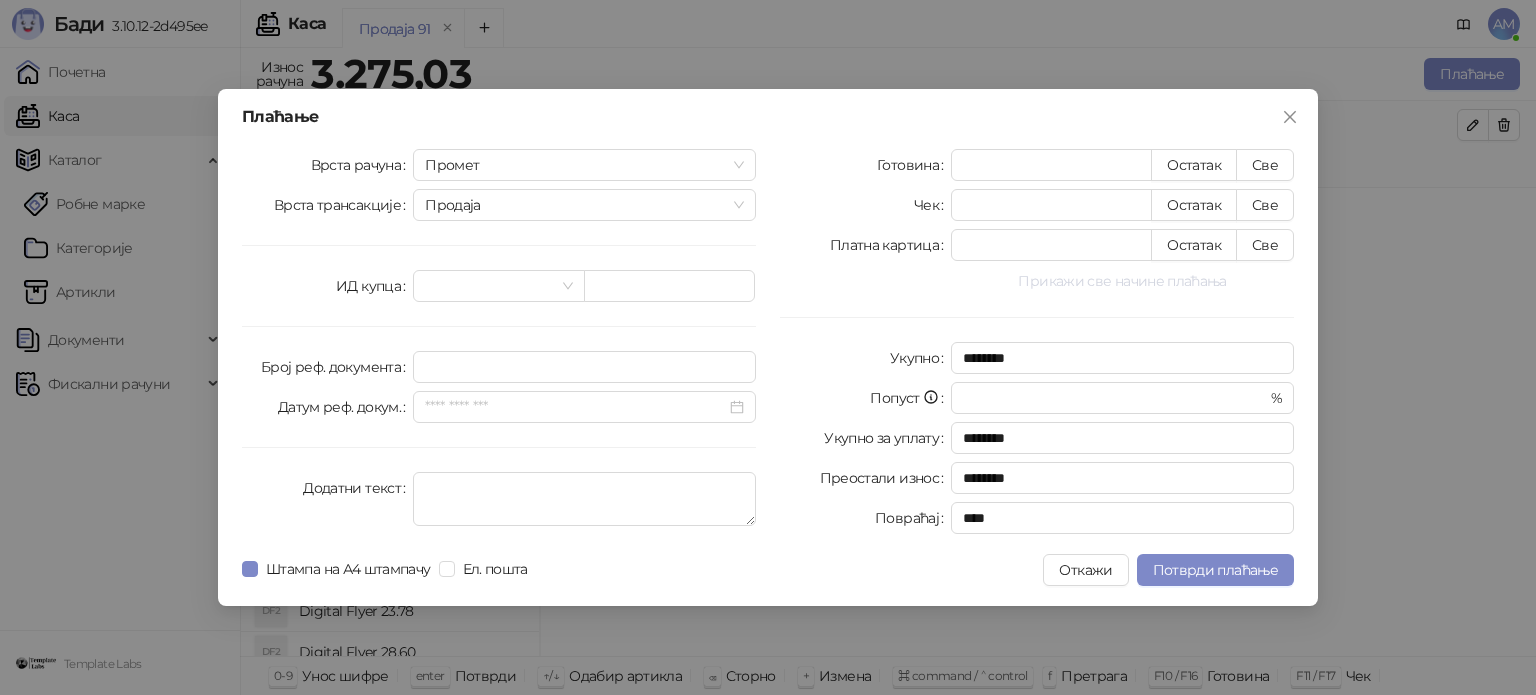 click on "Прикажи све начине плаћања" at bounding box center [1122, 281] 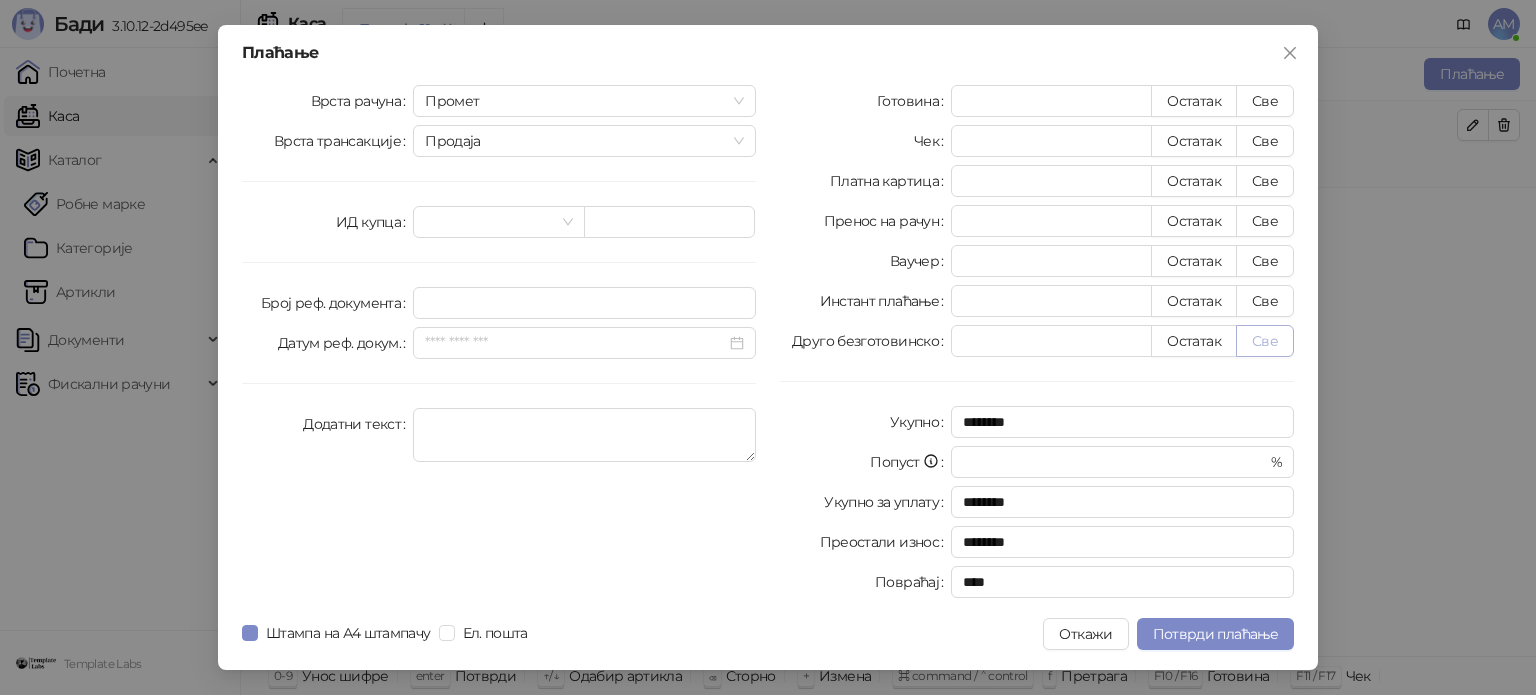 click on "Све" at bounding box center [1265, 341] 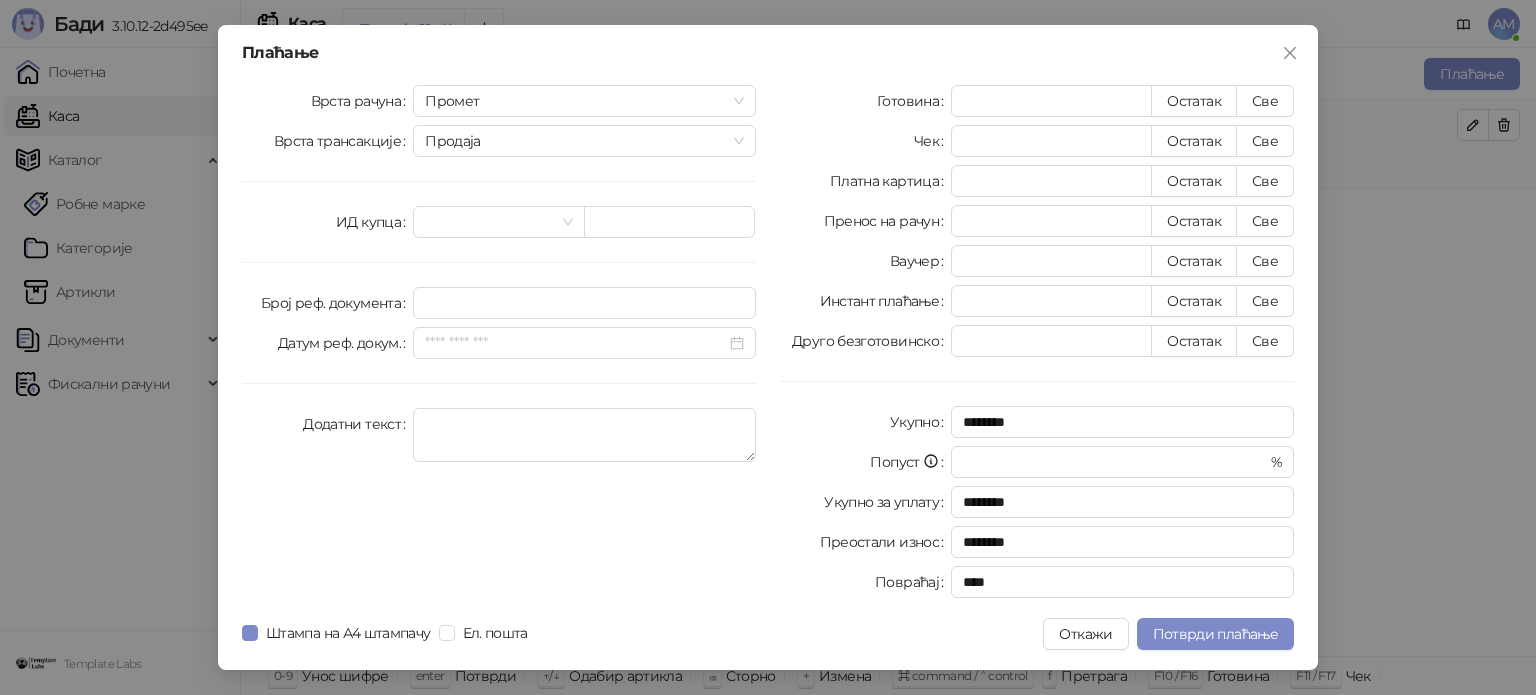 type on "*******" 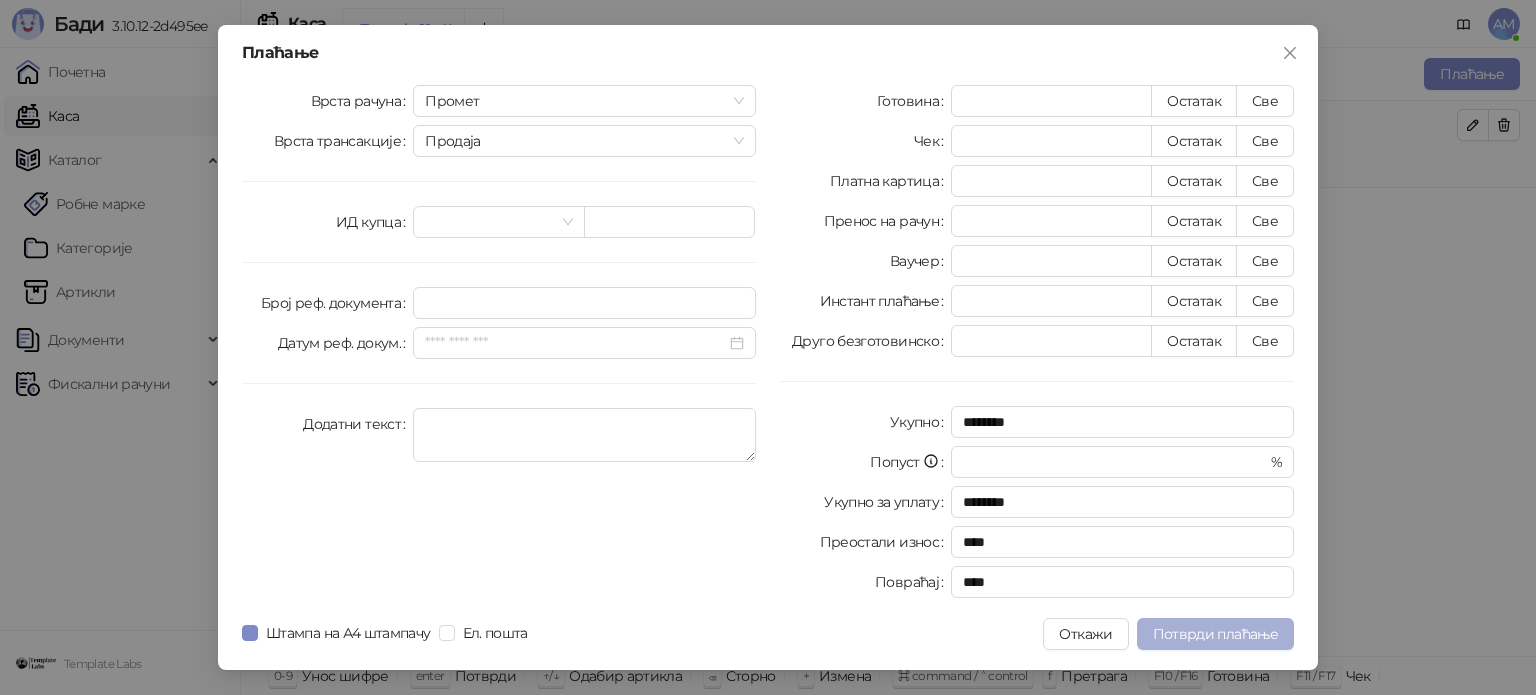 click on "Потврди плаћање" at bounding box center [1215, 634] 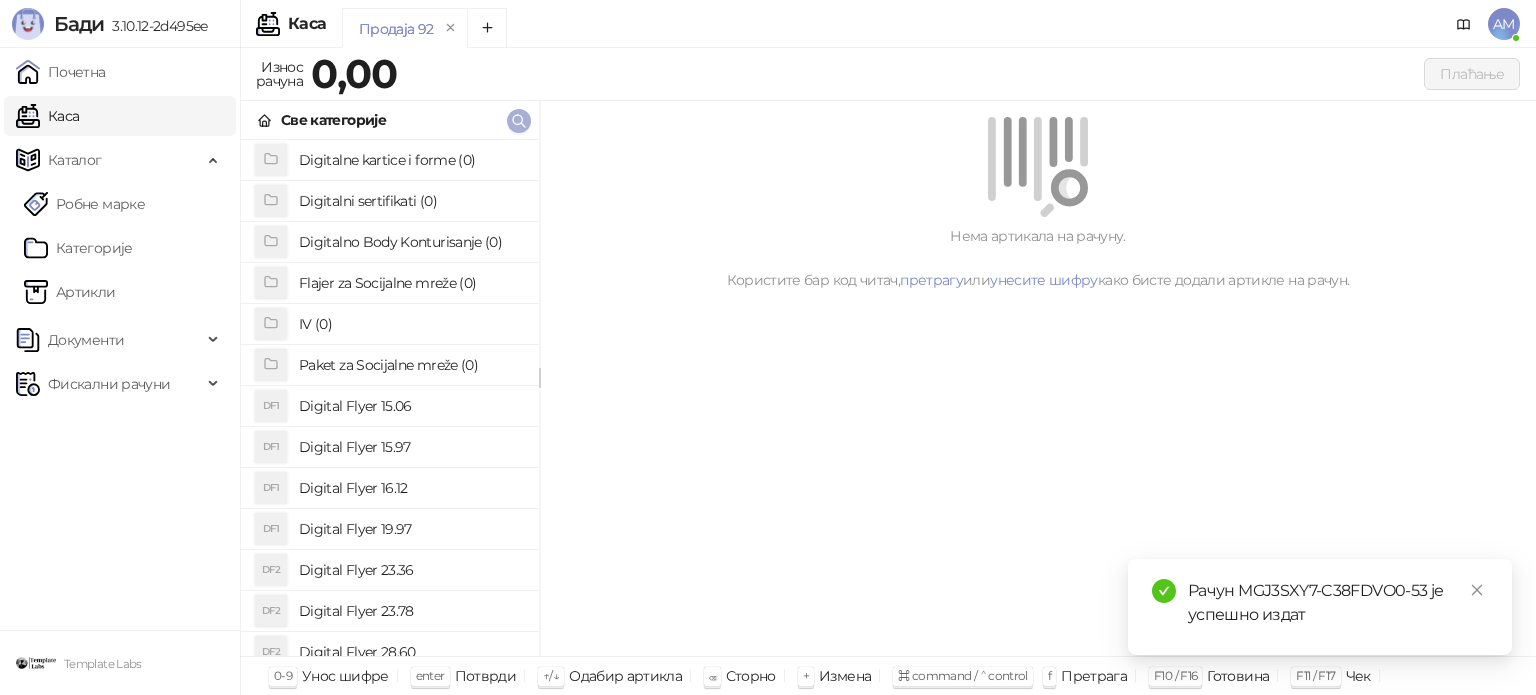 click 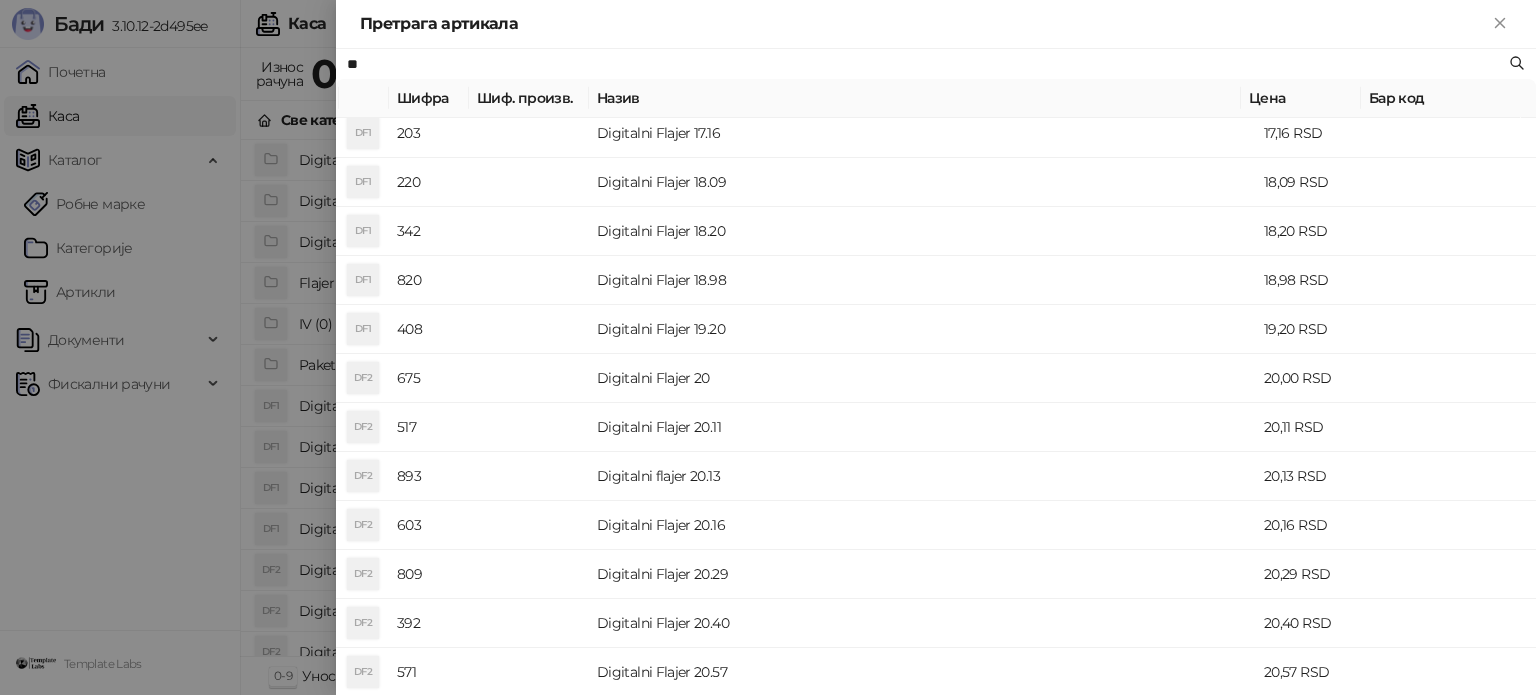 scroll, scrollTop: 700, scrollLeft: 0, axis: vertical 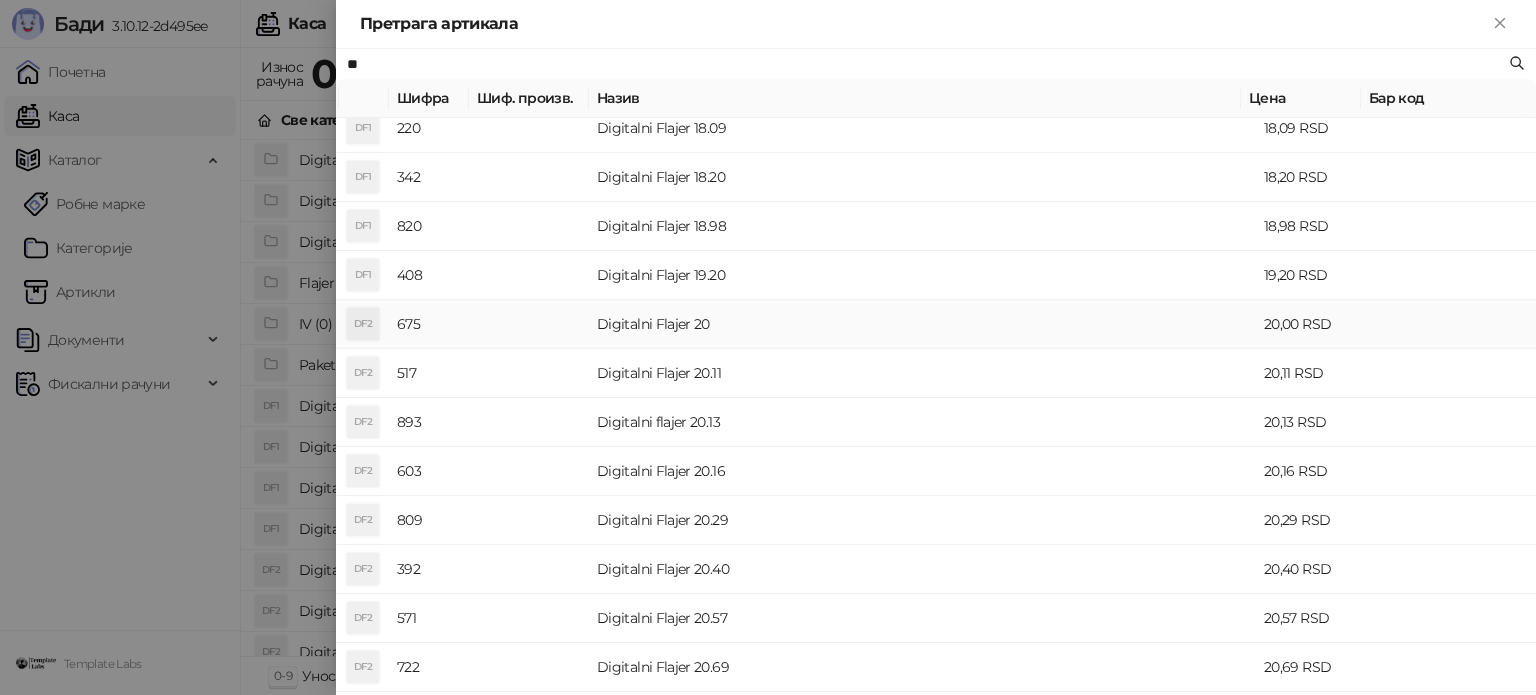 type on "**" 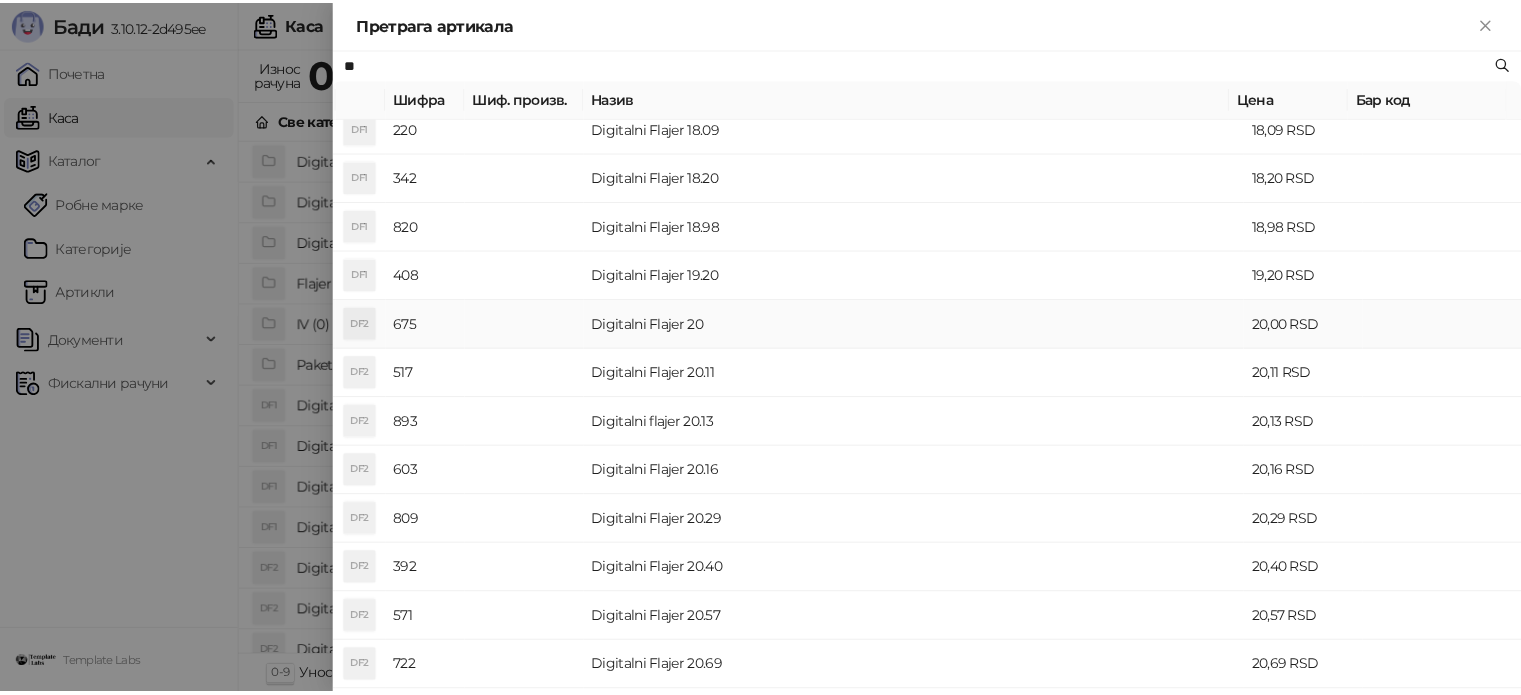 scroll, scrollTop: 0, scrollLeft: 0, axis: both 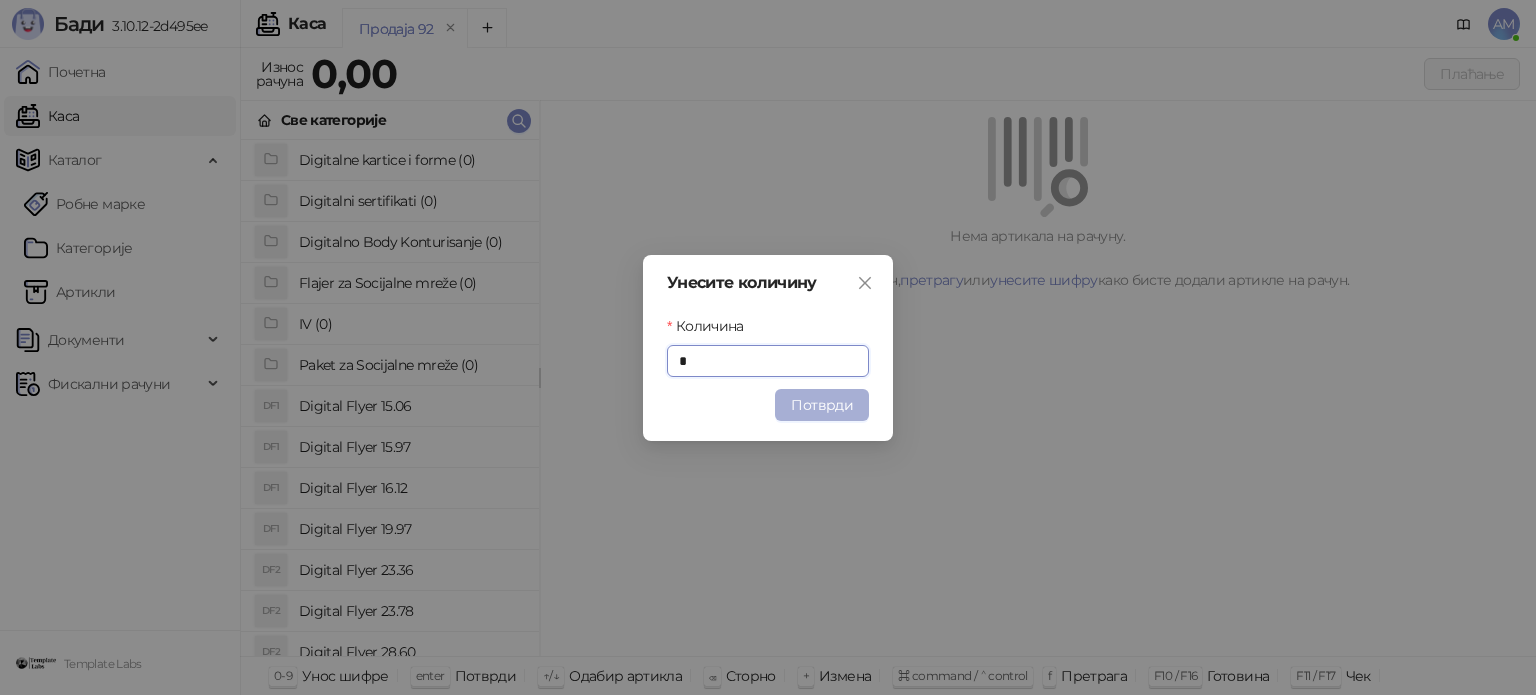 click on "Потврди" at bounding box center [822, 405] 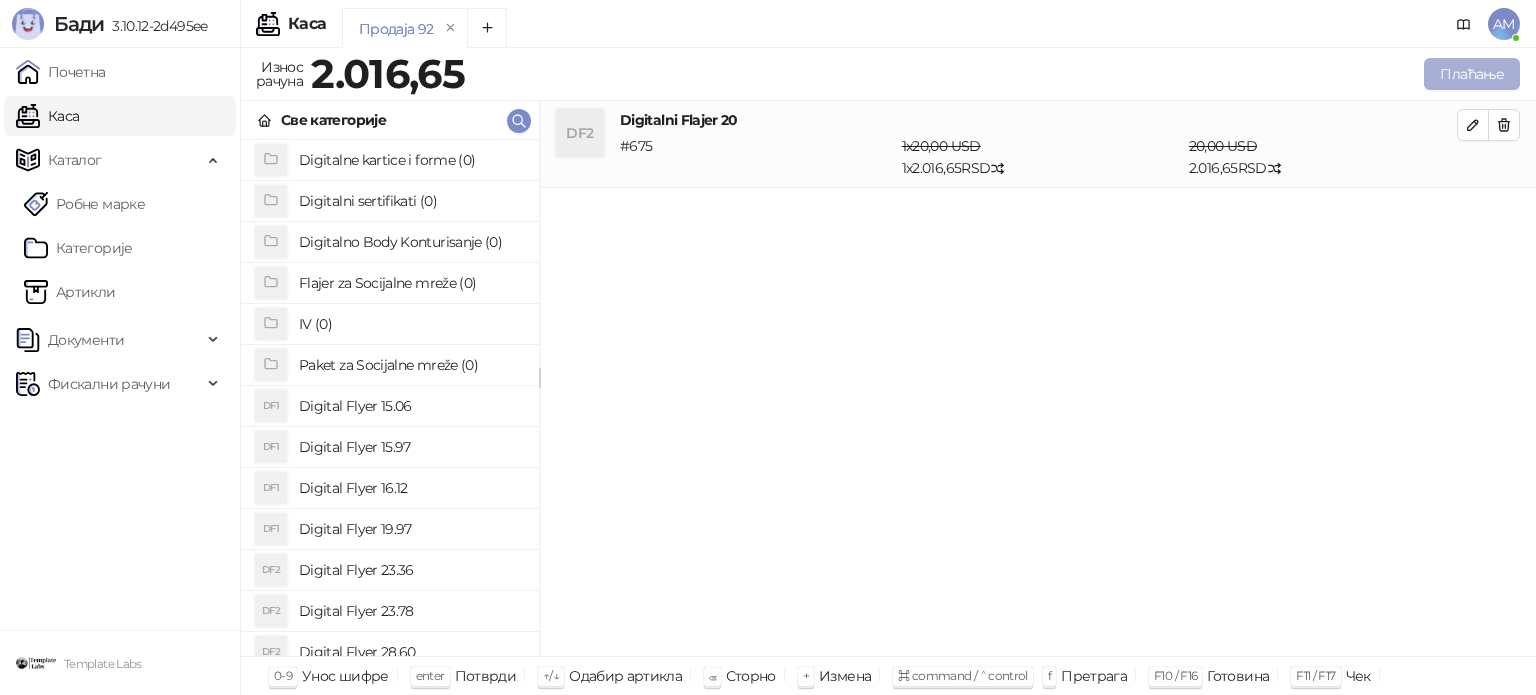 click on "Плаћање" at bounding box center [1472, 74] 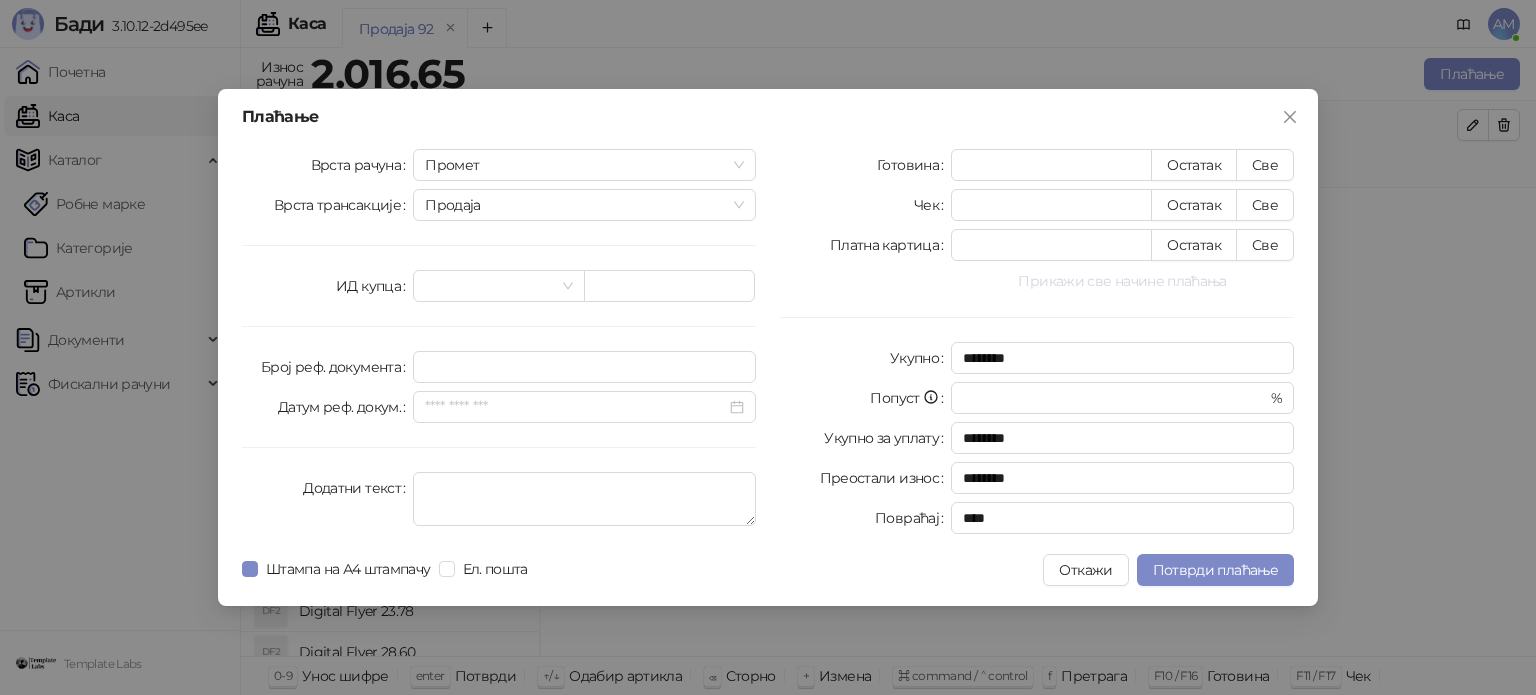 click on "Прикажи све начине плаћања" at bounding box center (1122, 281) 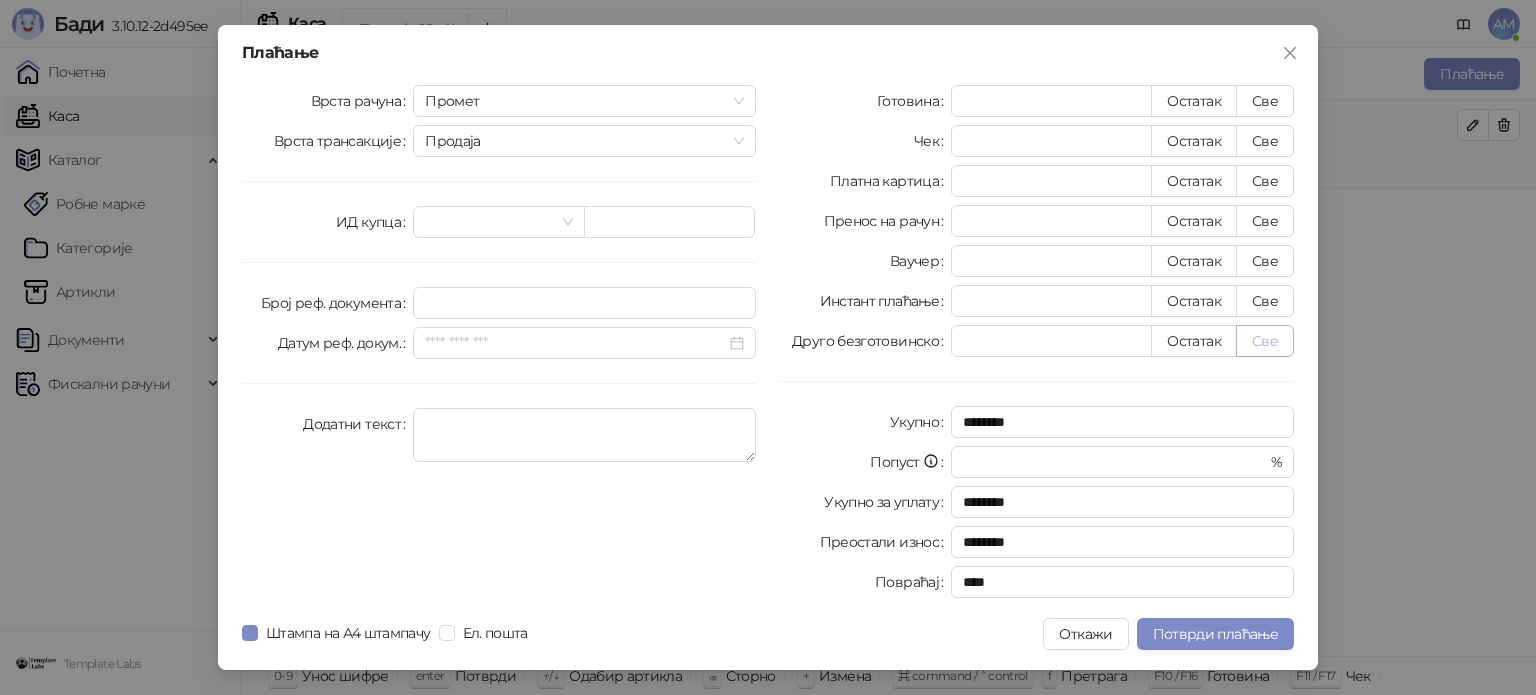 click on "Све" at bounding box center [1265, 341] 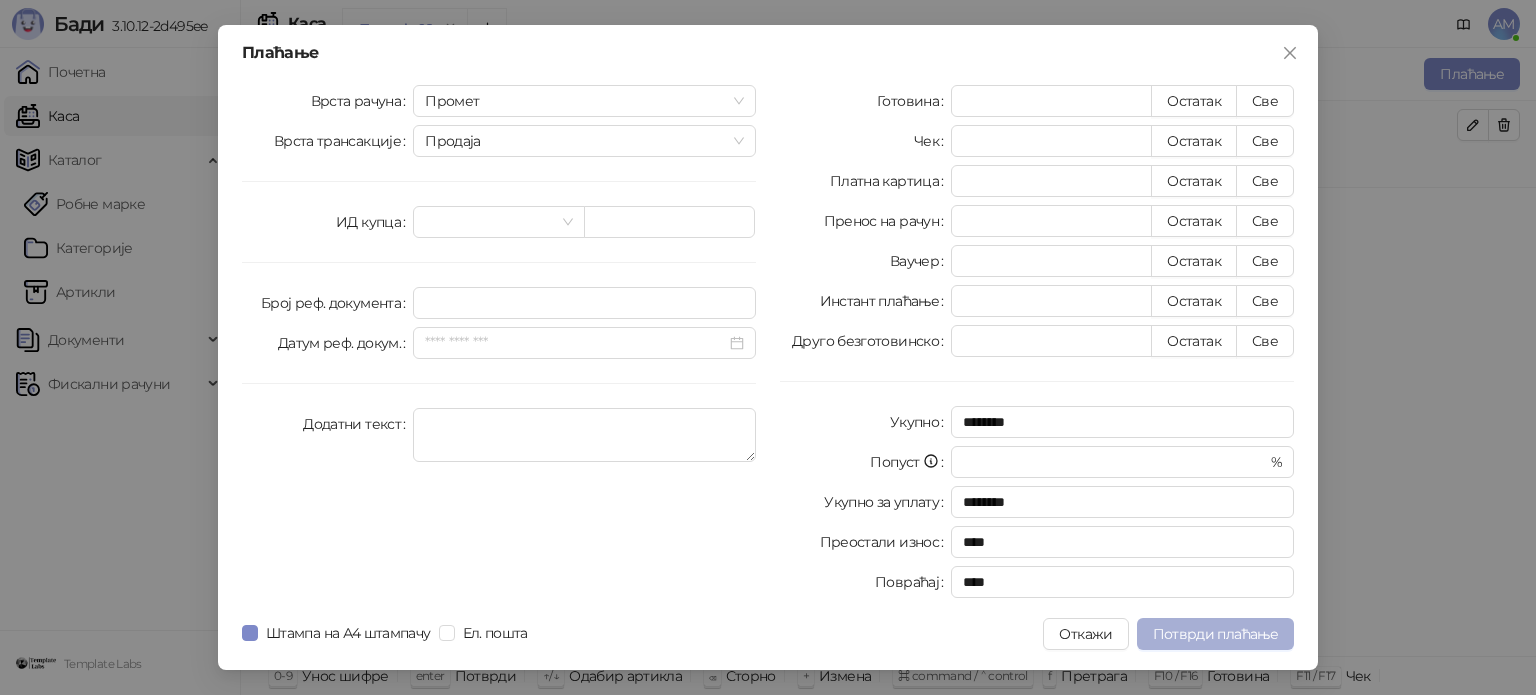 click on "Потврди плаћање" at bounding box center (1215, 634) 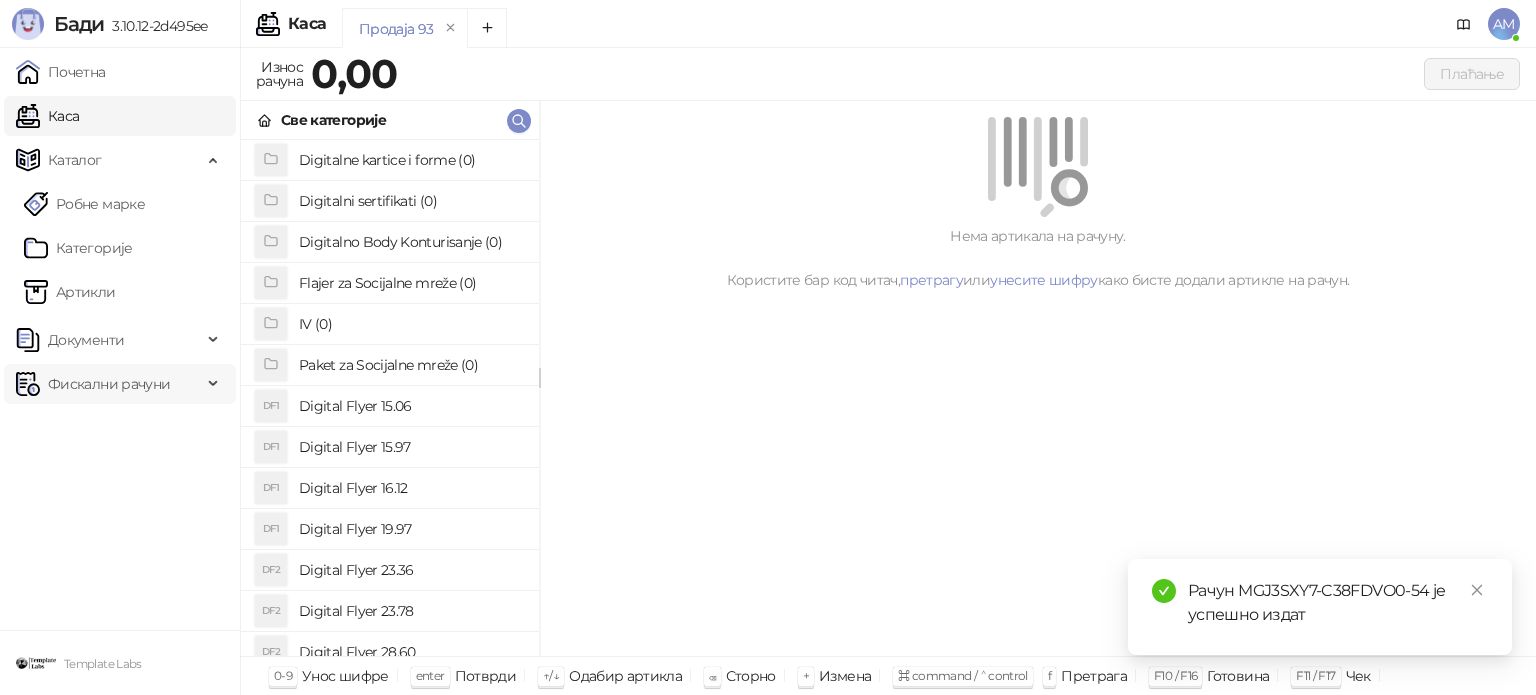 click on "Фискални рачуни" at bounding box center [109, 384] 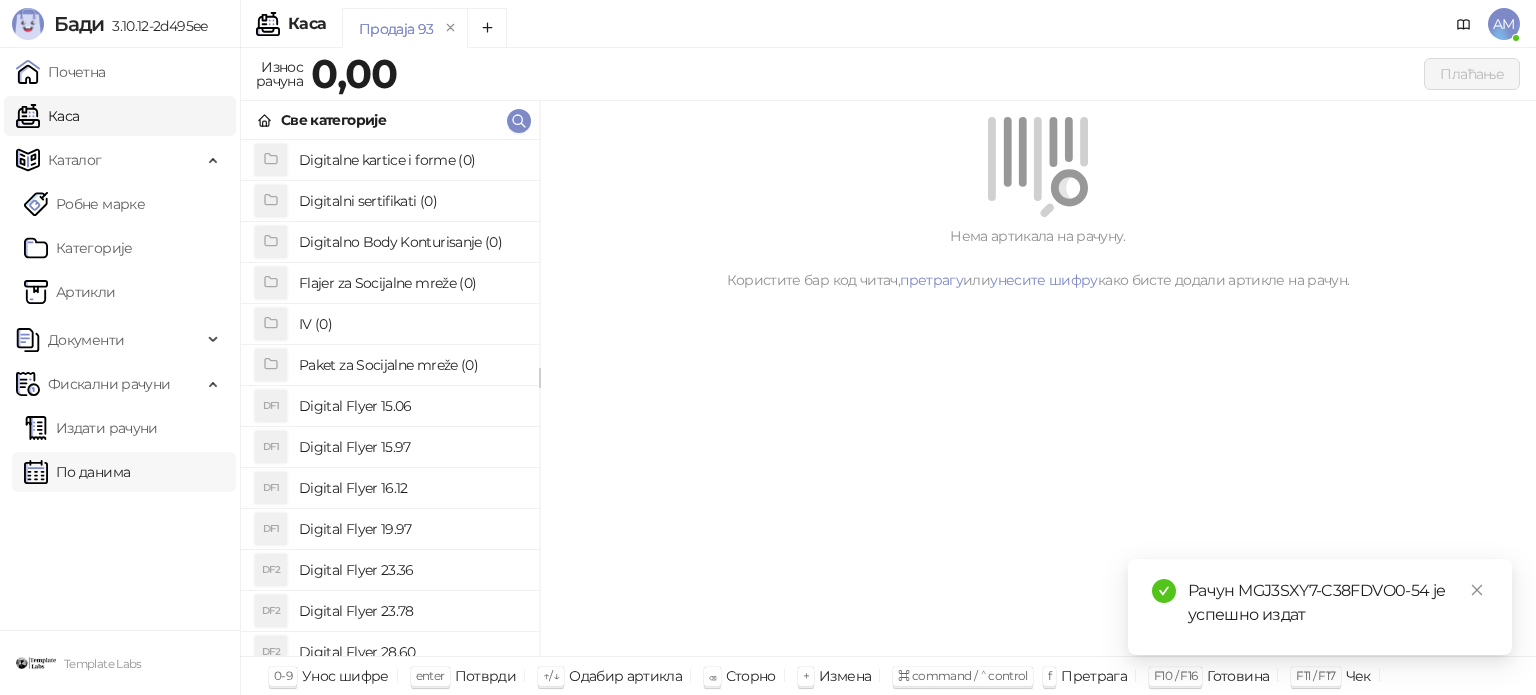 click on "По данима" at bounding box center [77, 472] 